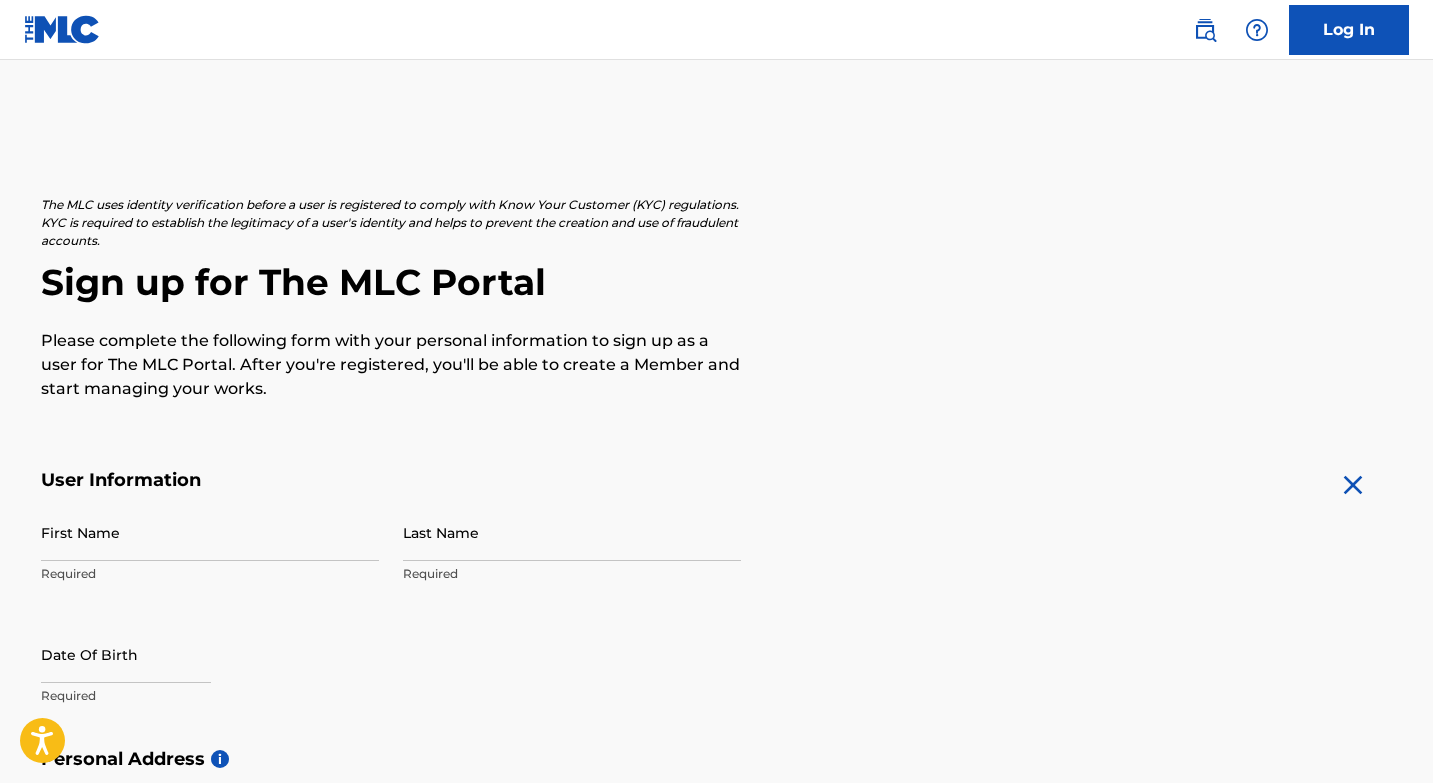 scroll, scrollTop: 0, scrollLeft: 0, axis: both 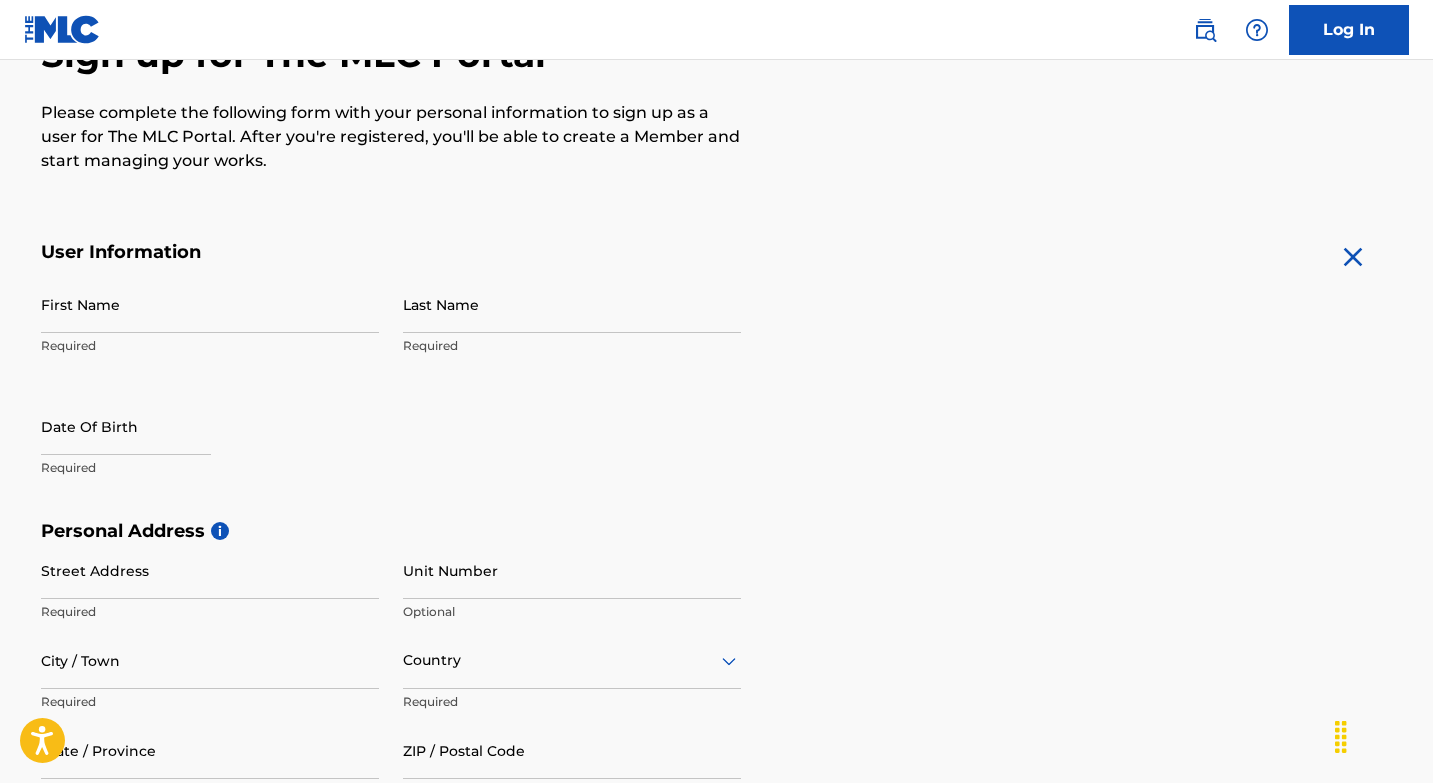 click on "First Name" at bounding box center (210, 304) 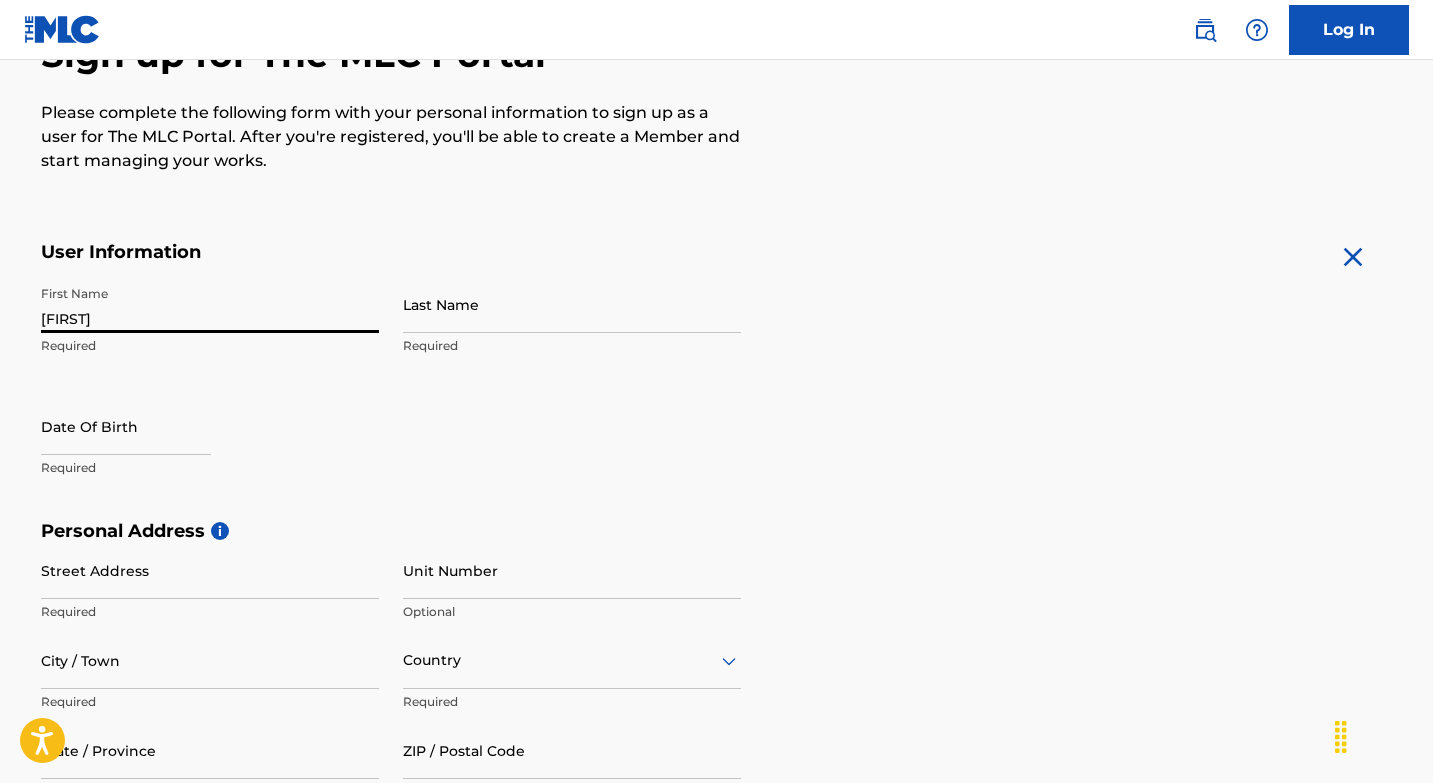 type on "[FIRST]" 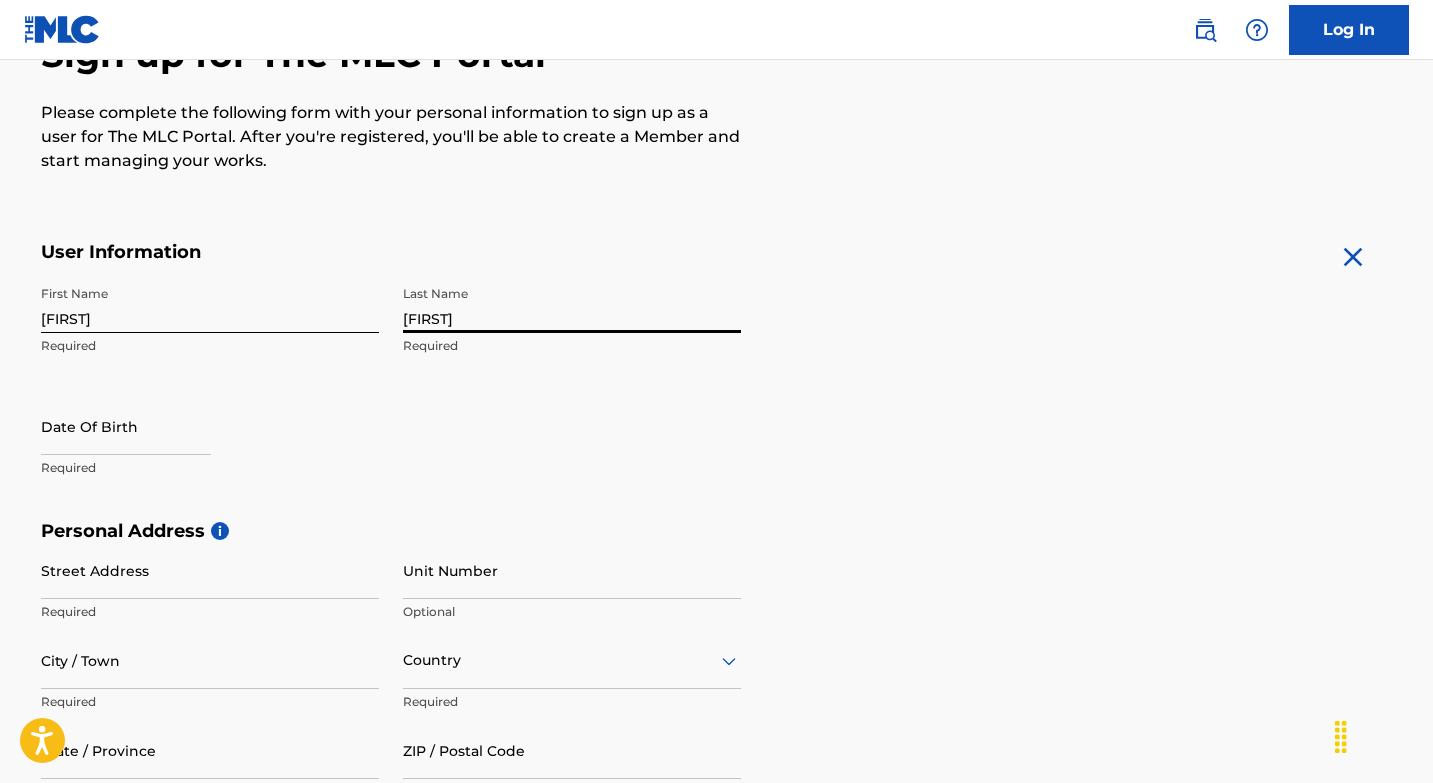 type on "[FIRST]" 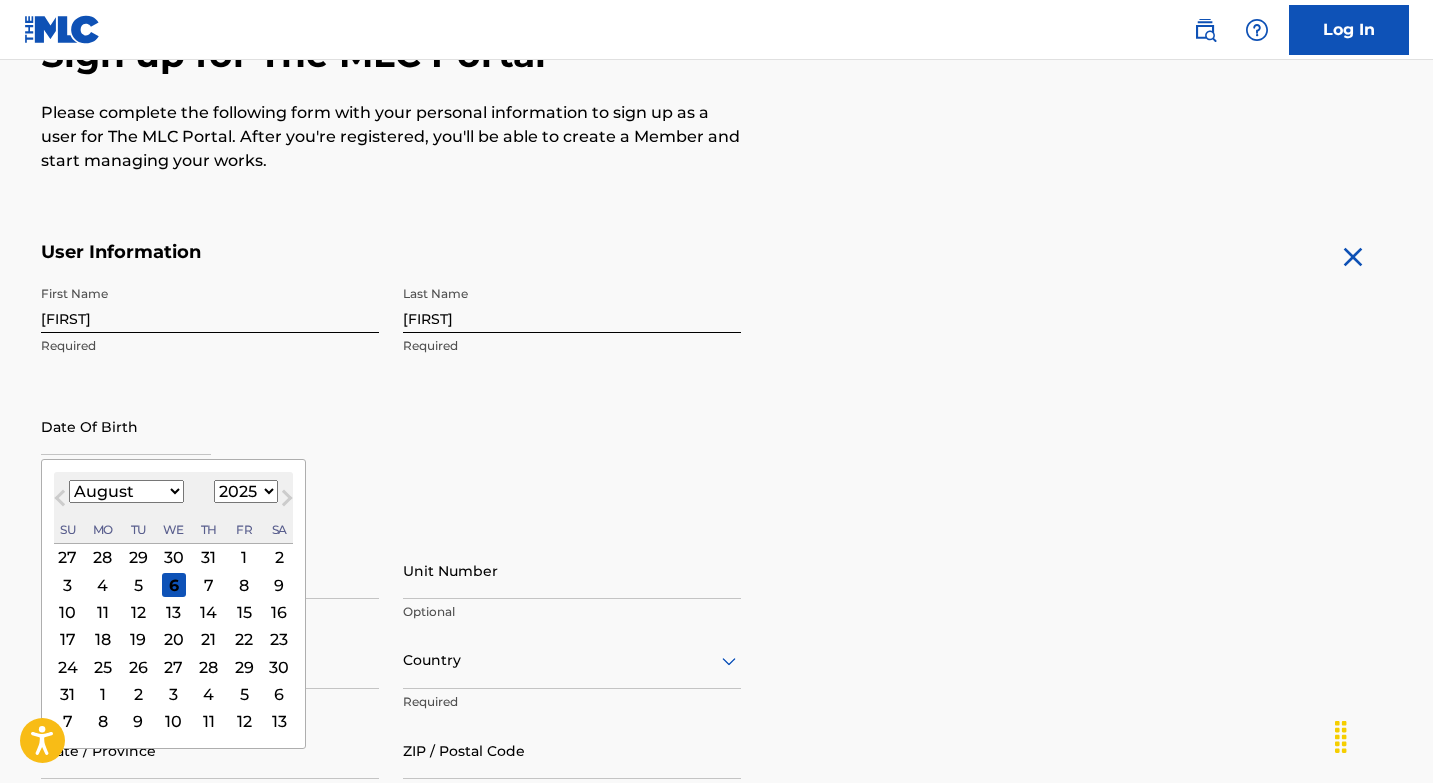 click on "January February March April May June July August September October November December" at bounding box center (126, 491) 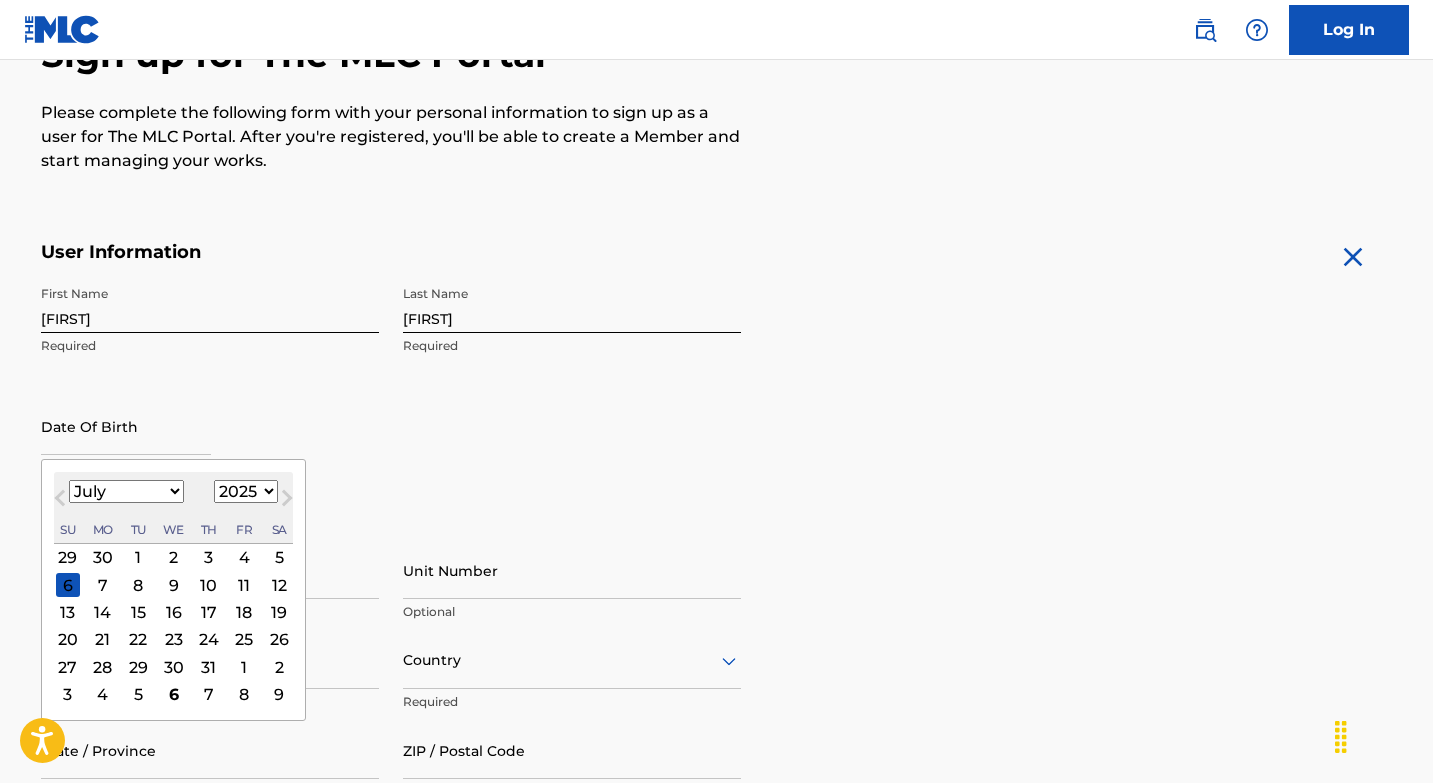 click on "1899 1900 1901 1902 1903 1904 1905 1906 1907 1908 1909 1910 1911 1912 1913 1914 1915 1916 1917 1918 1919 1920 1921 1922 1923 1924 1925 1926 1927 1928 1929 1930 1931 1932 1933 1934 1935 1936 1937 1938 1939 1940 1941 1942 1943 1944 1945 1946 1947 1948 1949 1950 1951 1952 1953 1954 1955 1956 1957 1958 1959 1960 1961 1962 1963 1964 1965 1966 1967 1968 1969 1970 1971 1972 1973 1974 1975 1976 1977 1978 1979 1980 1981 1982 1983 1984 1985 1986 1987 1988 1989 1990 1991 1992 1993 1994 1995 1996 1997 1998 1999 2000 2001 2002 2003 2004 2005 2006 2007 2008 2009 2010 2011 2012 2013 2014 2015 2016 2017 2018 2019 2020 2021 2022 2023 2024 2025 2026 2027 2028 2029 2030 2031 2032 2033 2034 2035 2036 2037 2038 2039 2040 2041 2042 2043 2044 2045 2046 2047 2048 2049 2050 2051 2052 2053 2054 2055 2056 2057 2058 2059 2060 2061 2062 2063 2064 2065 2066 2067 2068 2069 2070 2071 2072 2073 2074 2075 2076 2077 2078 2079 2080 2081 2082 2083 2084 2085 2086 2087 2088 2089 2090 2091 2092 2093 2094 2095 2096 2097 2098 2099 2100" at bounding box center (246, 491) 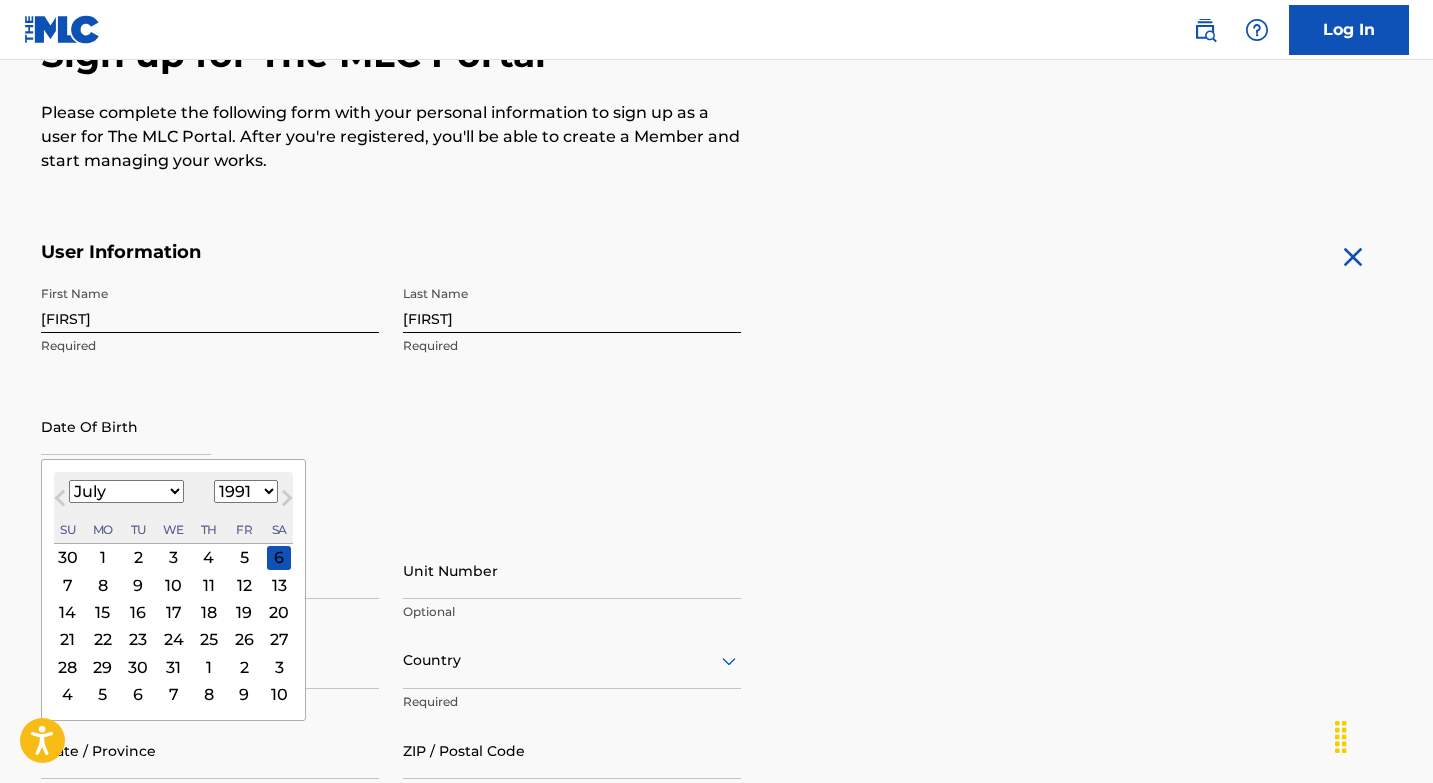 click on "23" at bounding box center [138, 639] 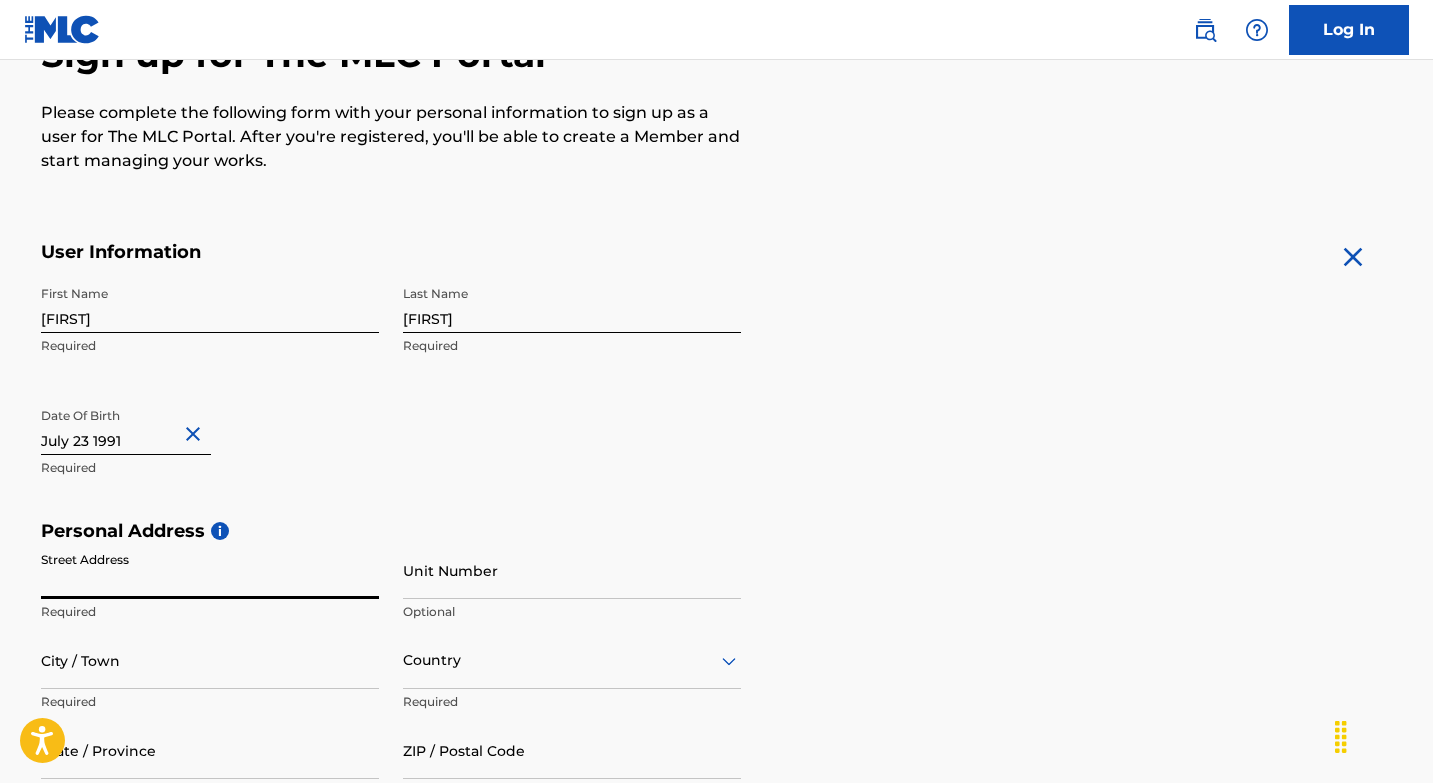 click on "Street Address" at bounding box center (210, 570) 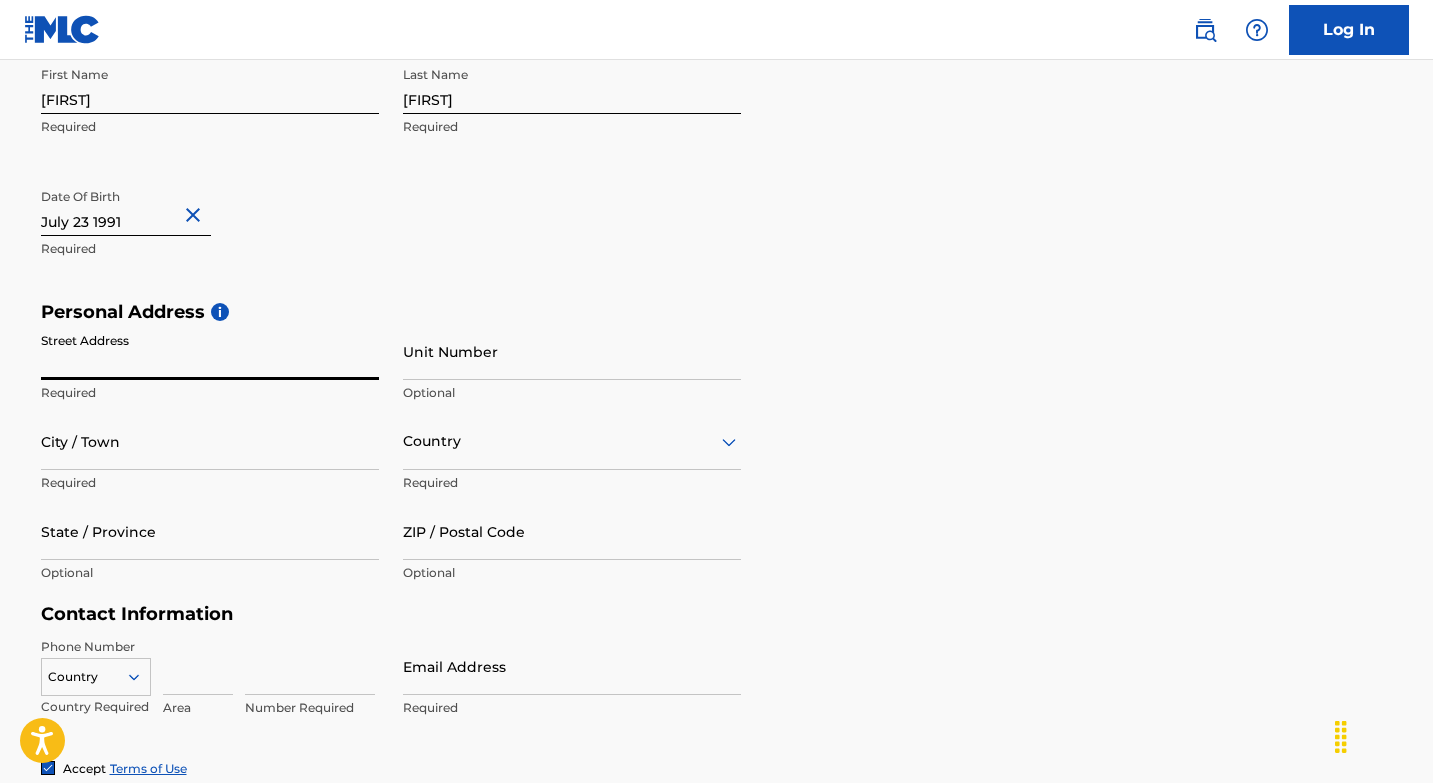 scroll, scrollTop: 446, scrollLeft: 0, axis: vertical 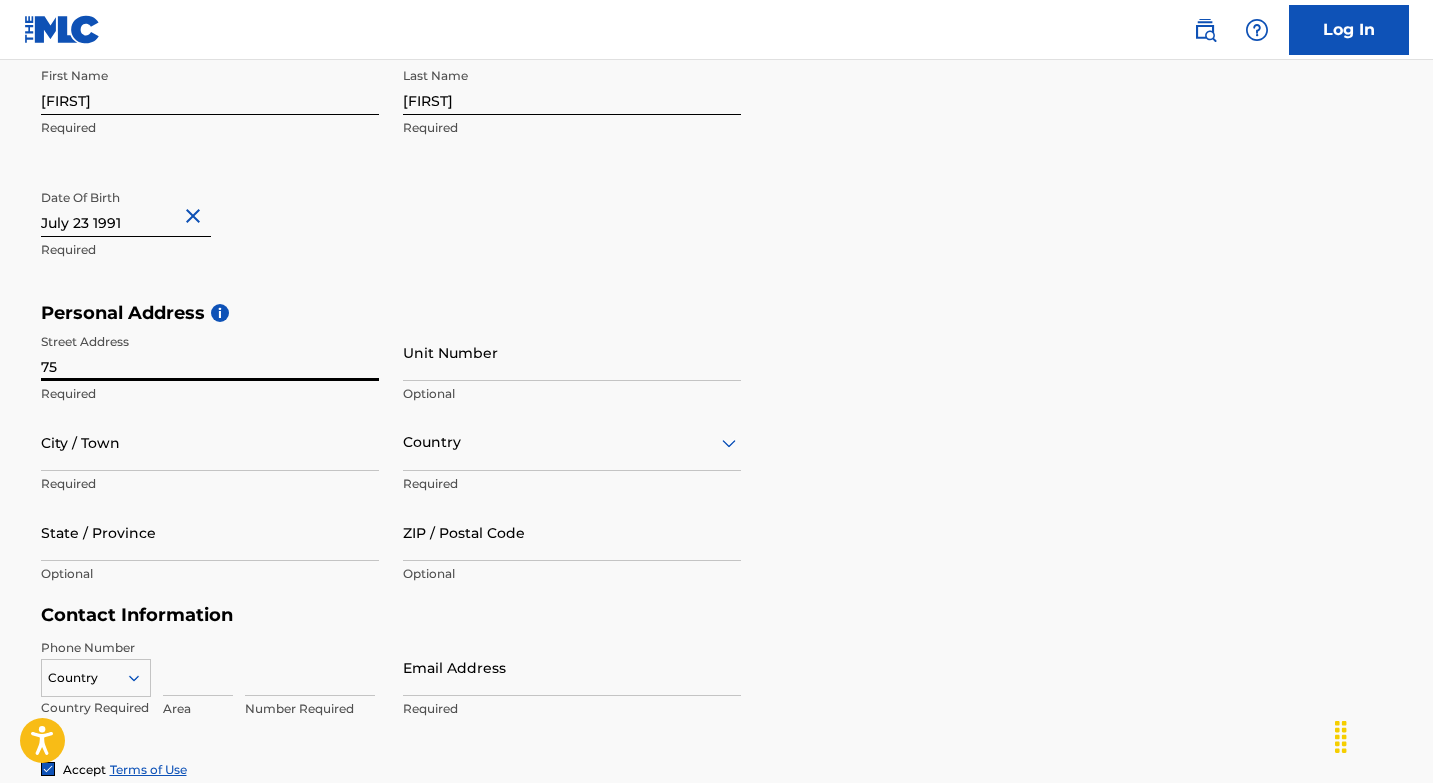 type on "7" 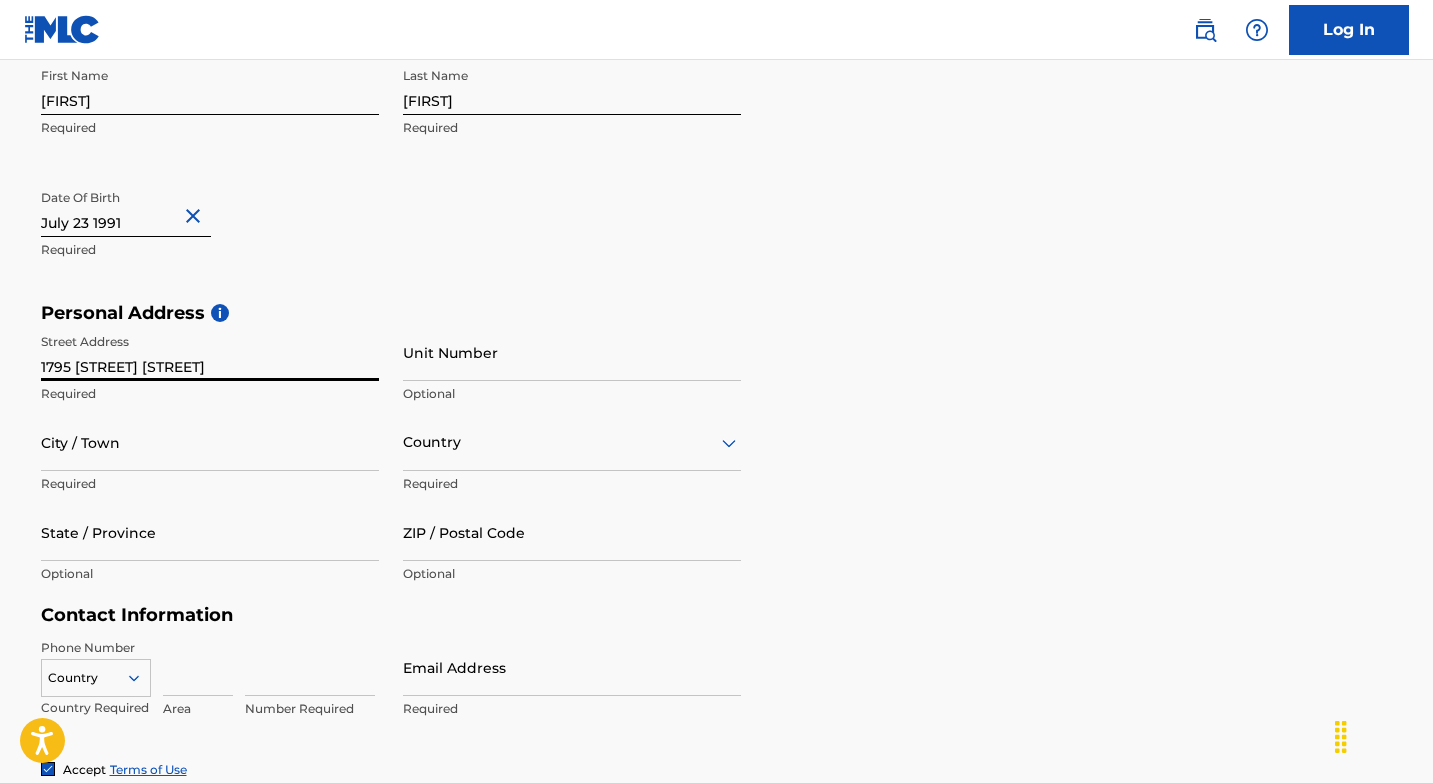 type on "1795 [STREET] [STREET]" 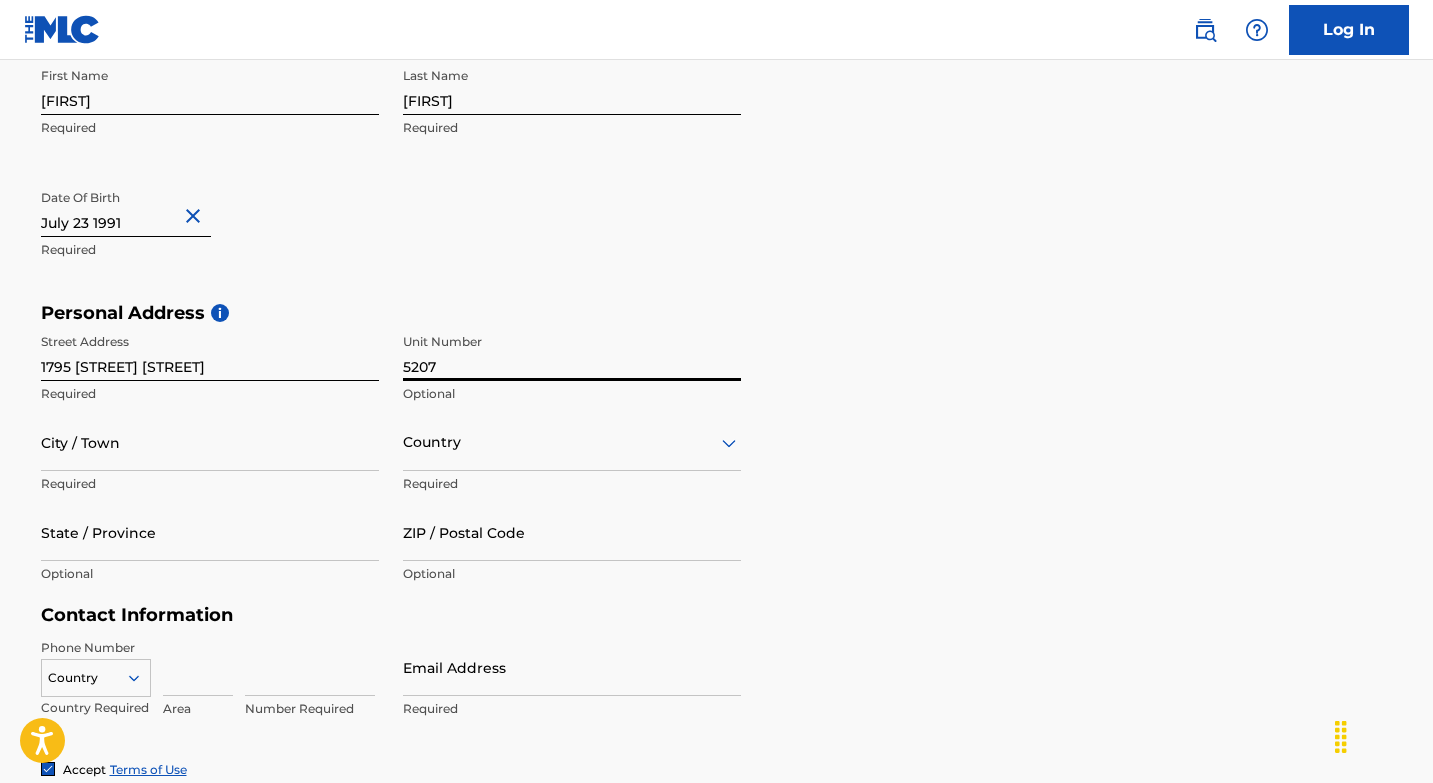 type on "5207" 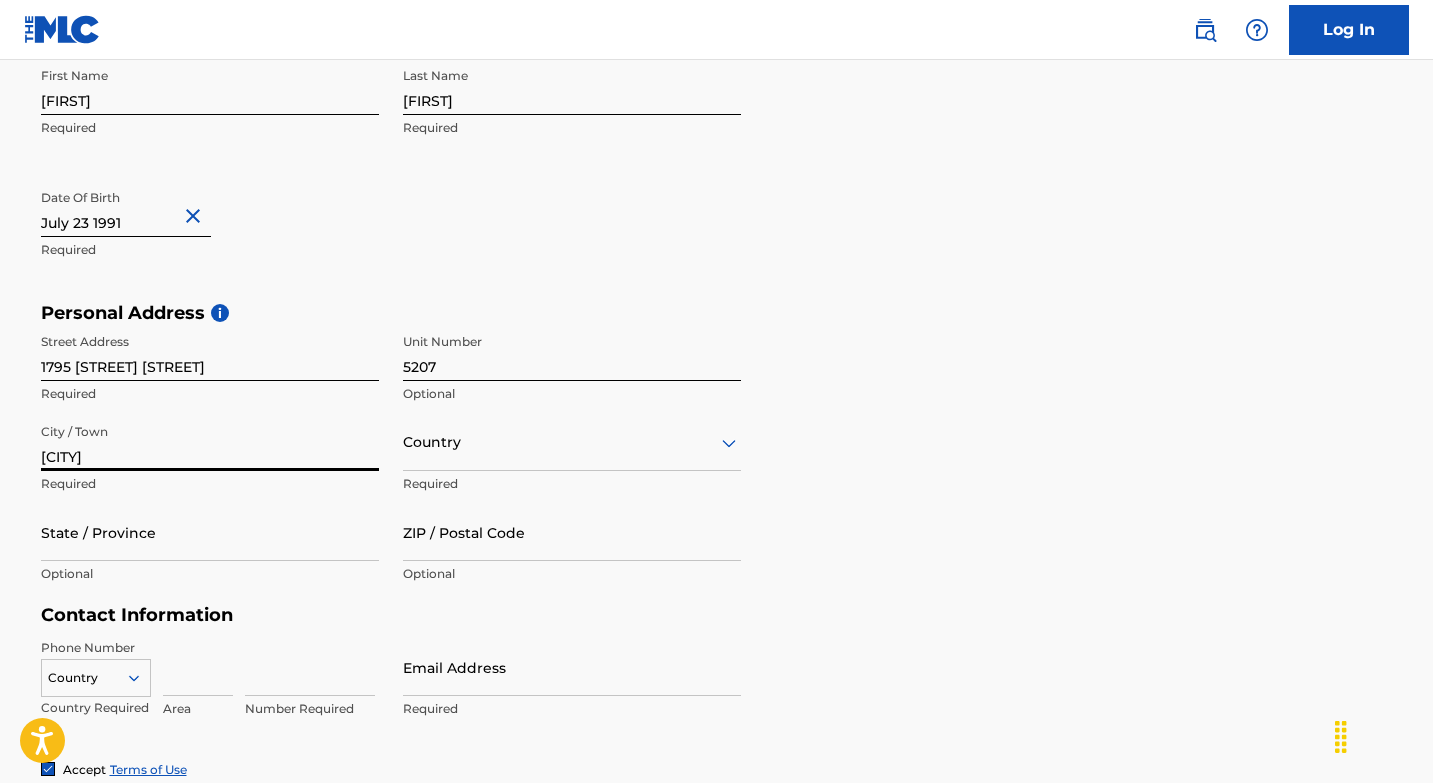type on "[CITY]" 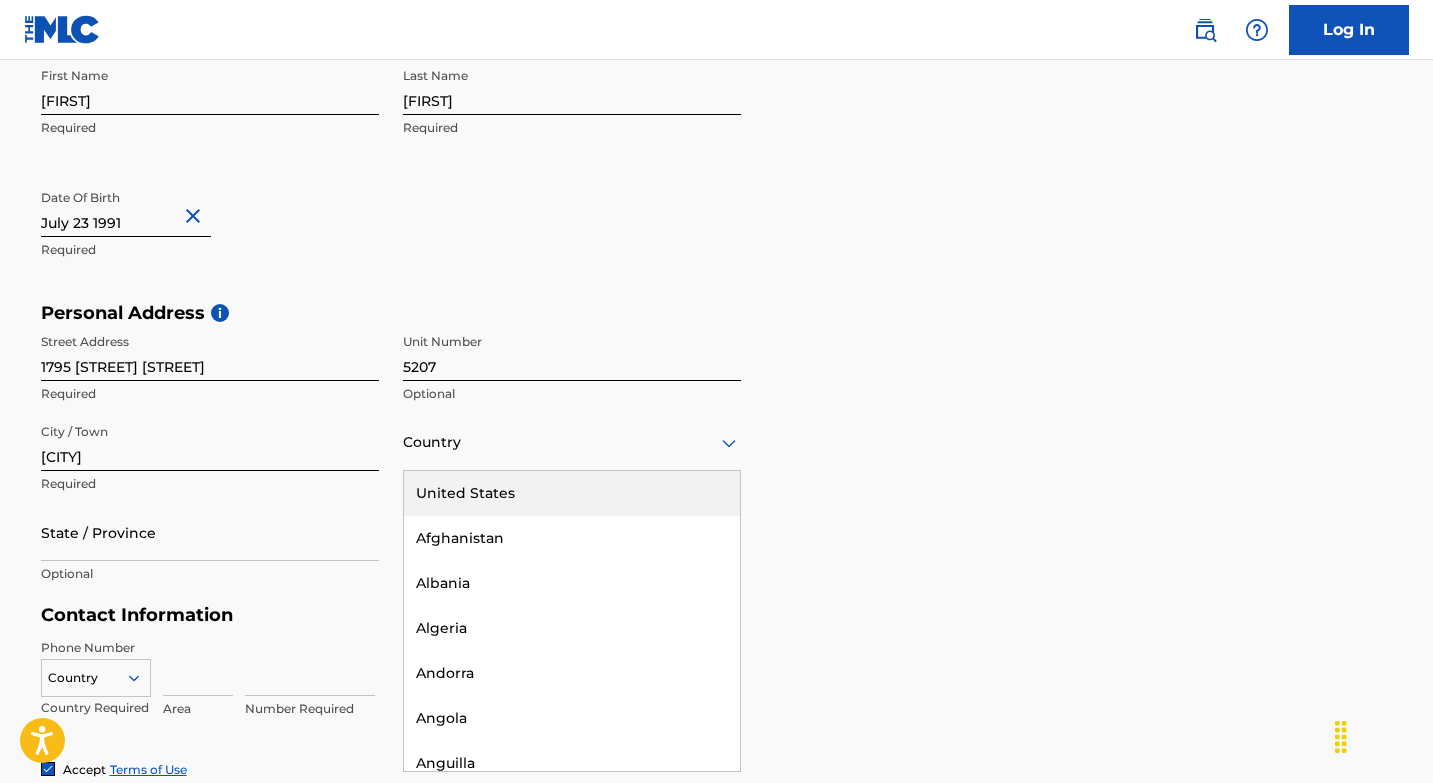 click on "Country" at bounding box center (572, 442) 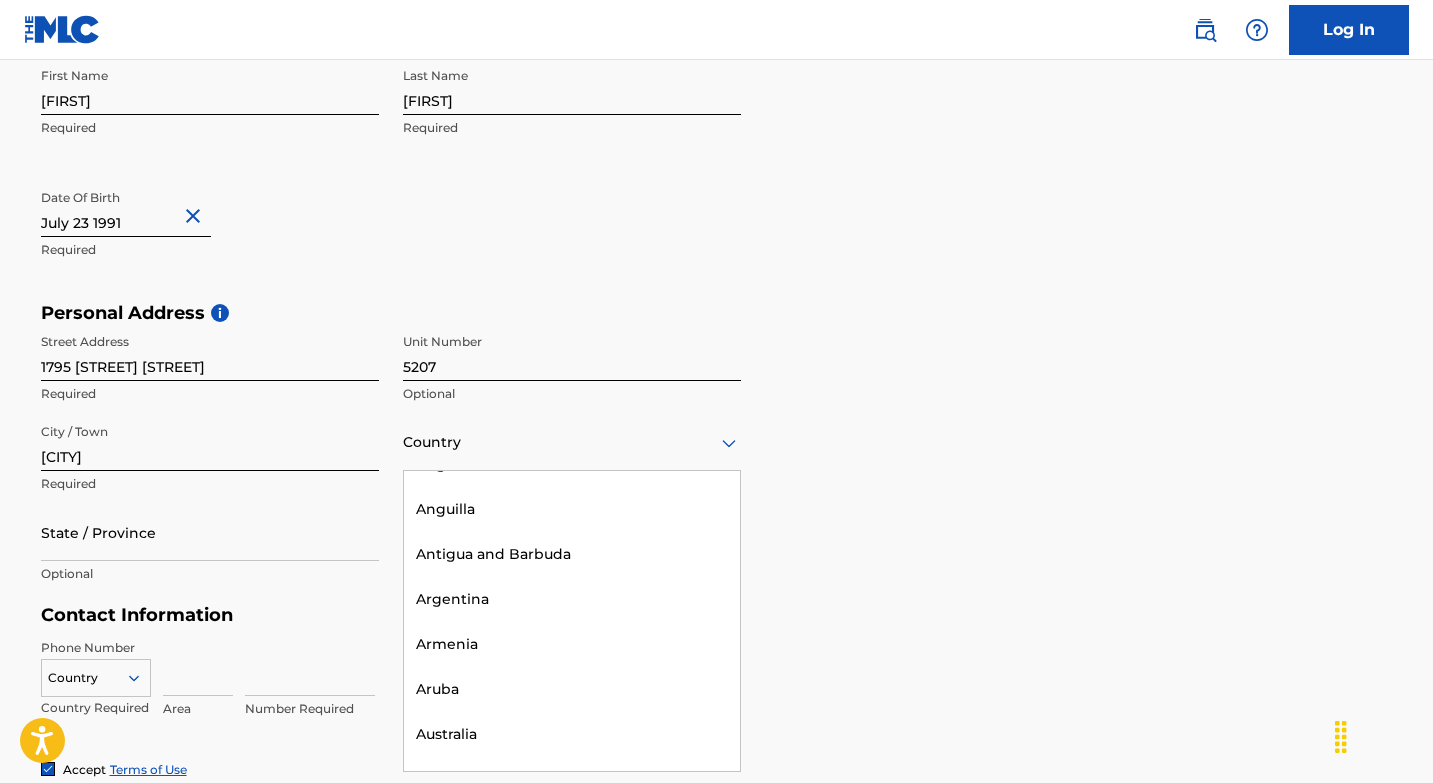 scroll, scrollTop: 0, scrollLeft: 0, axis: both 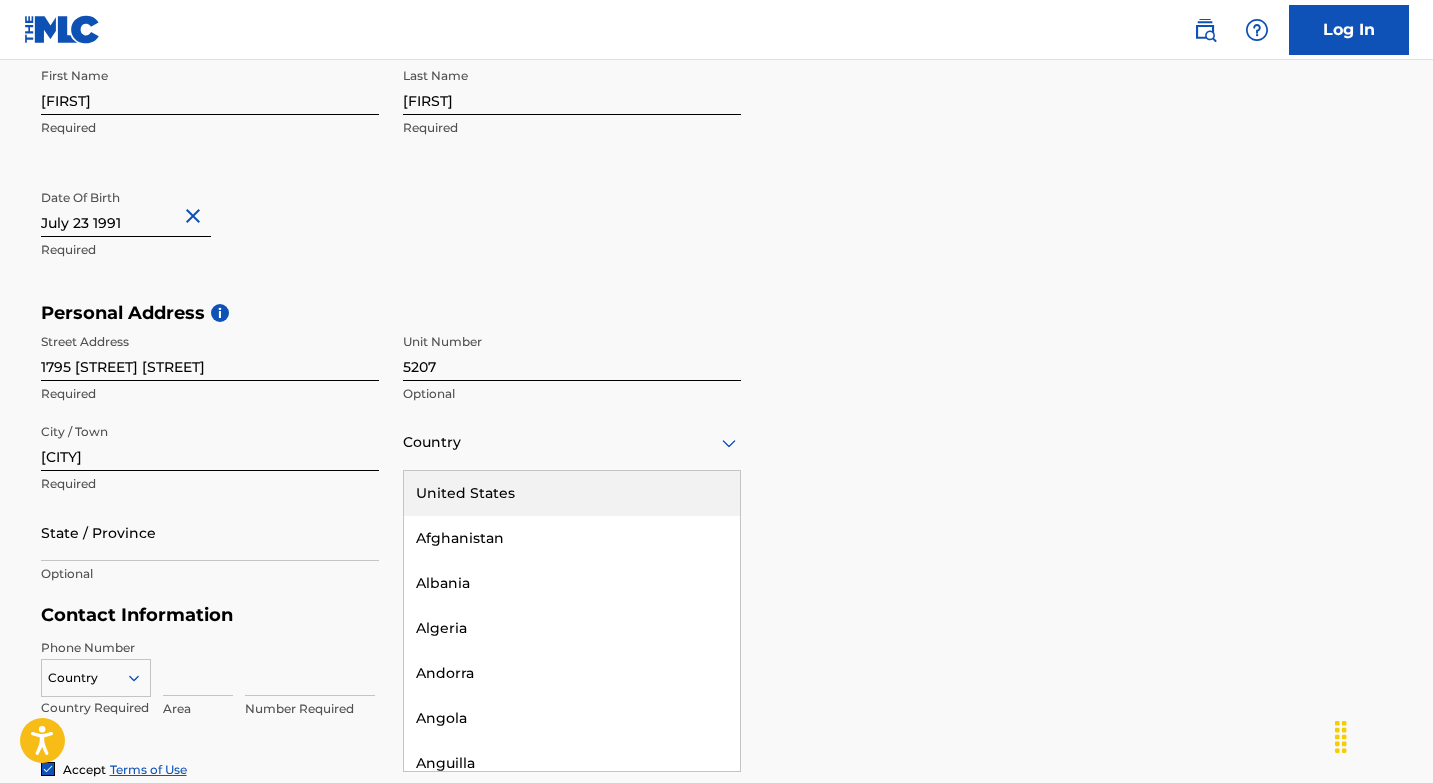 click on "United States" at bounding box center (572, 493) 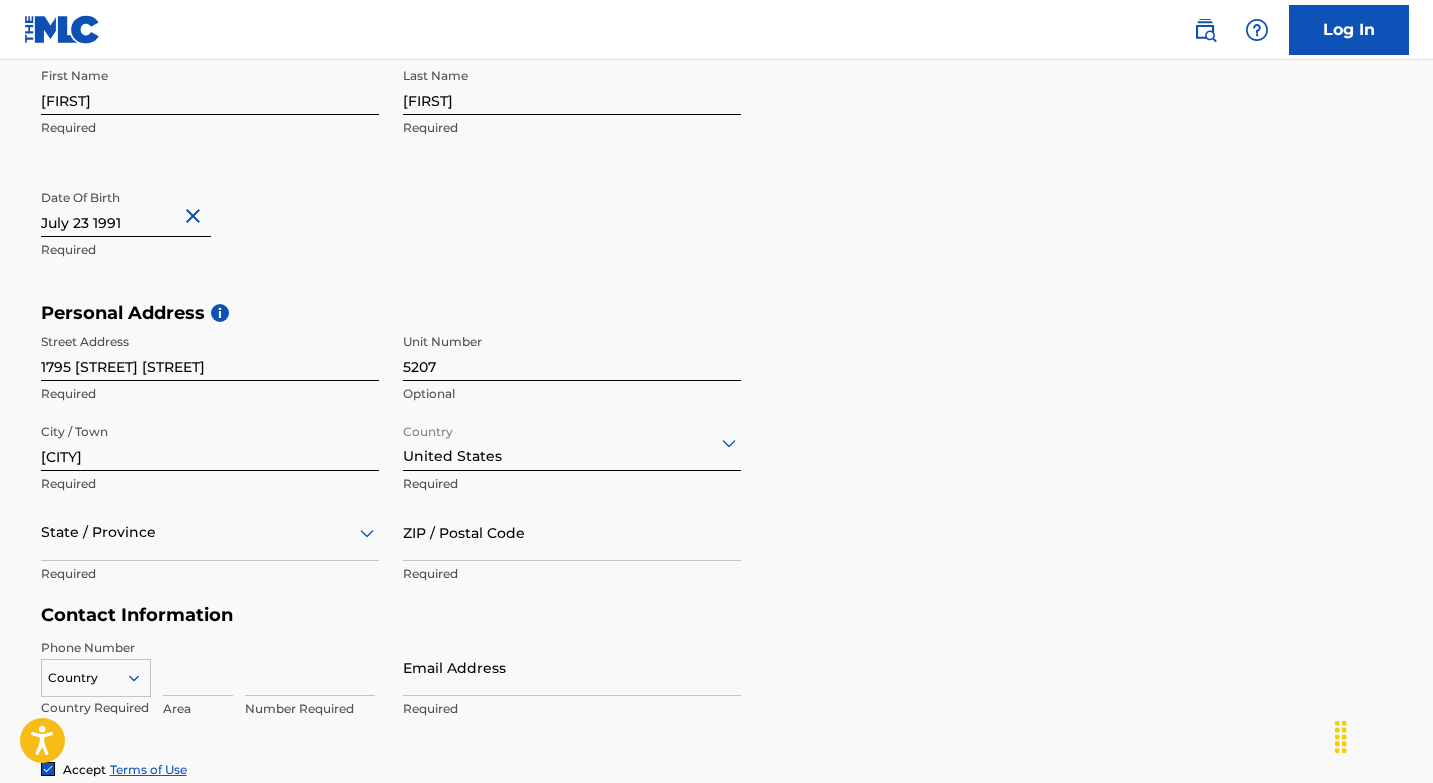 click on "State / Province" at bounding box center (210, 532) 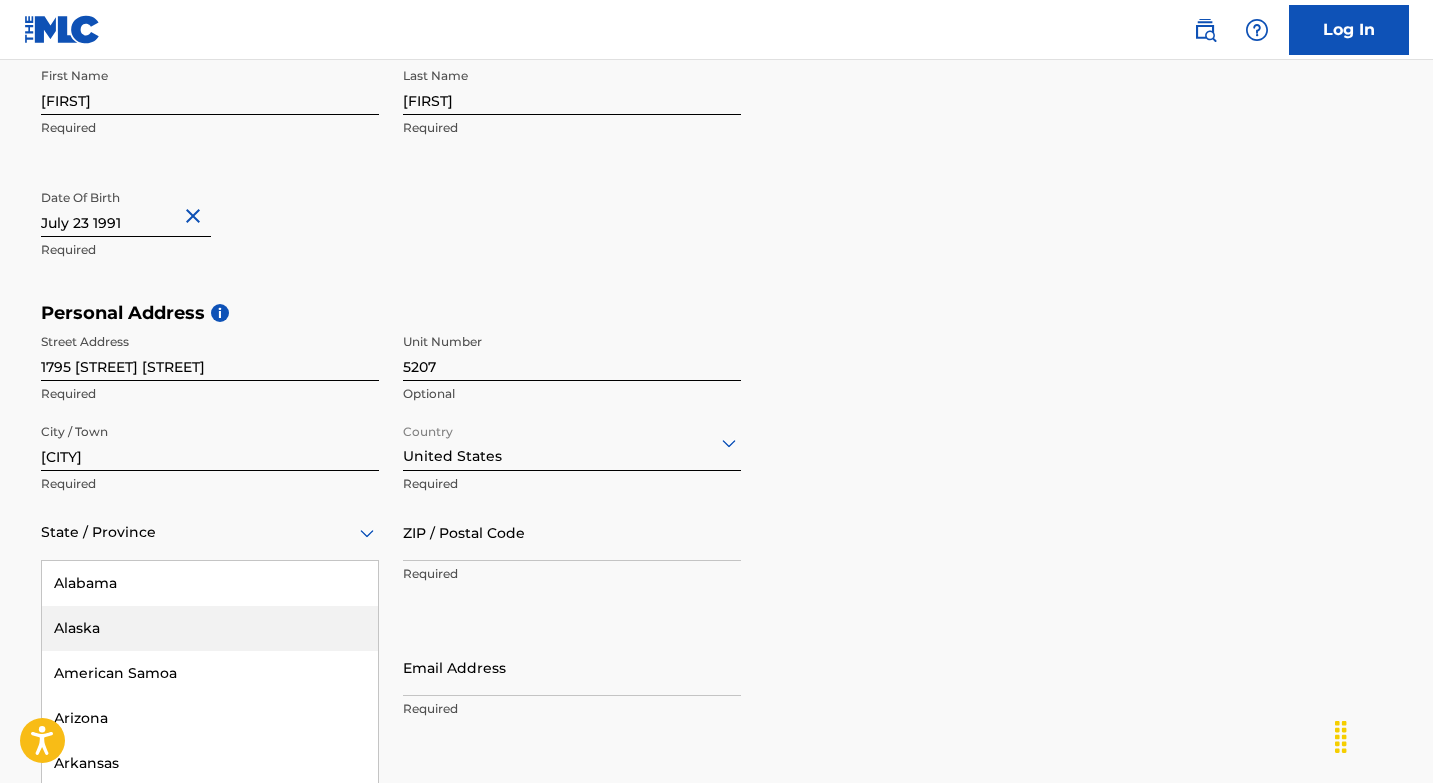 scroll, scrollTop: 525, scrollLeft: 0, axis: vertical 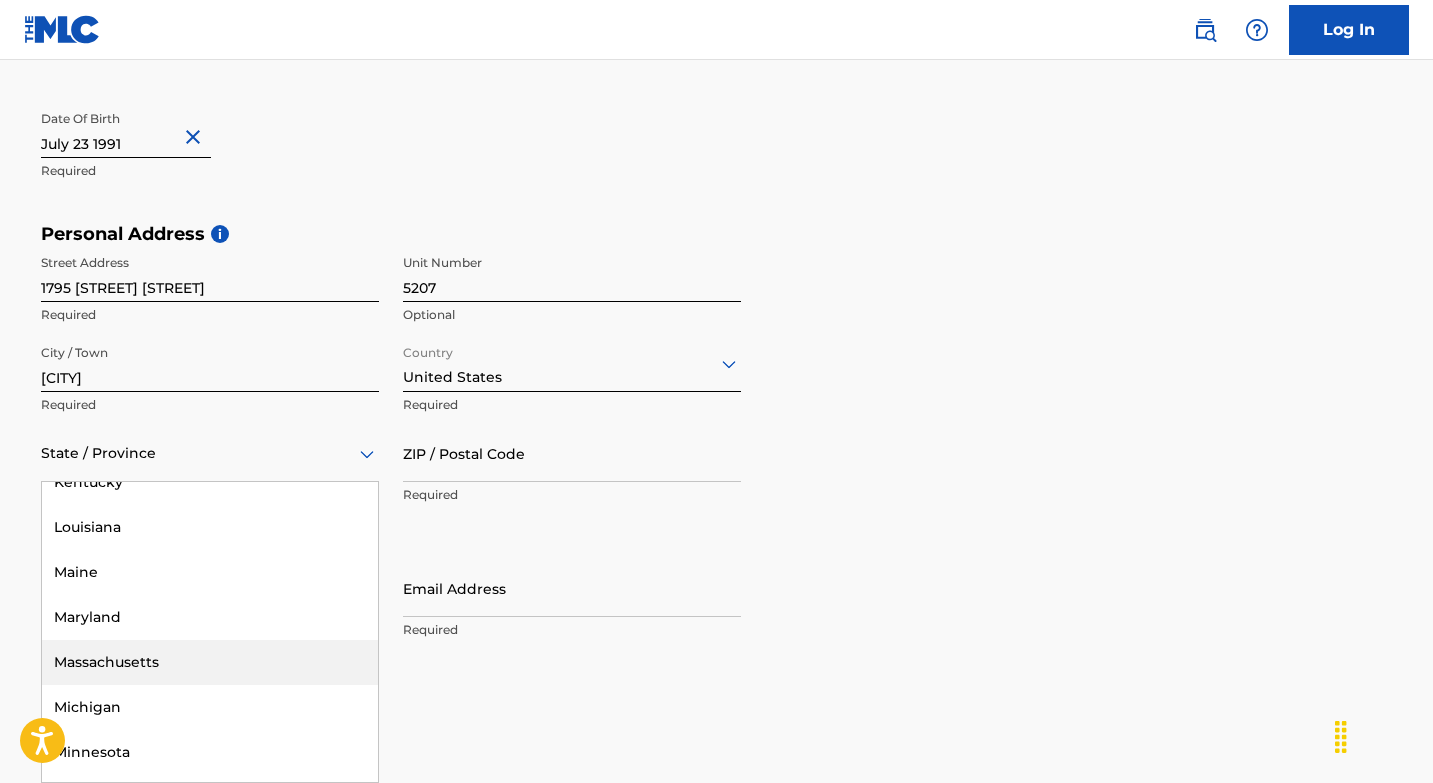 click on "Massachusetts" at bounding box center [210, 662] 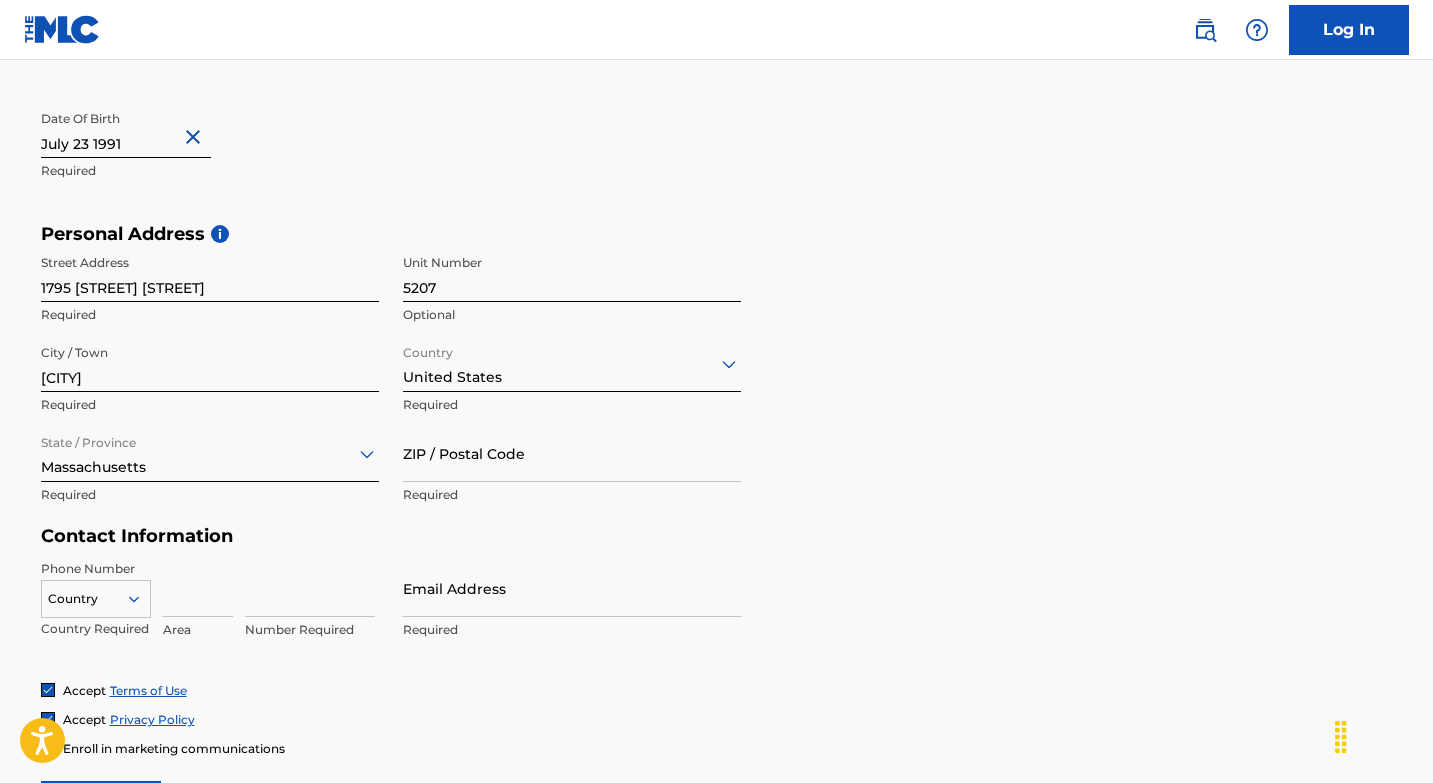 click on "ZIP / Postal Code" at bounding box center [572, 453] 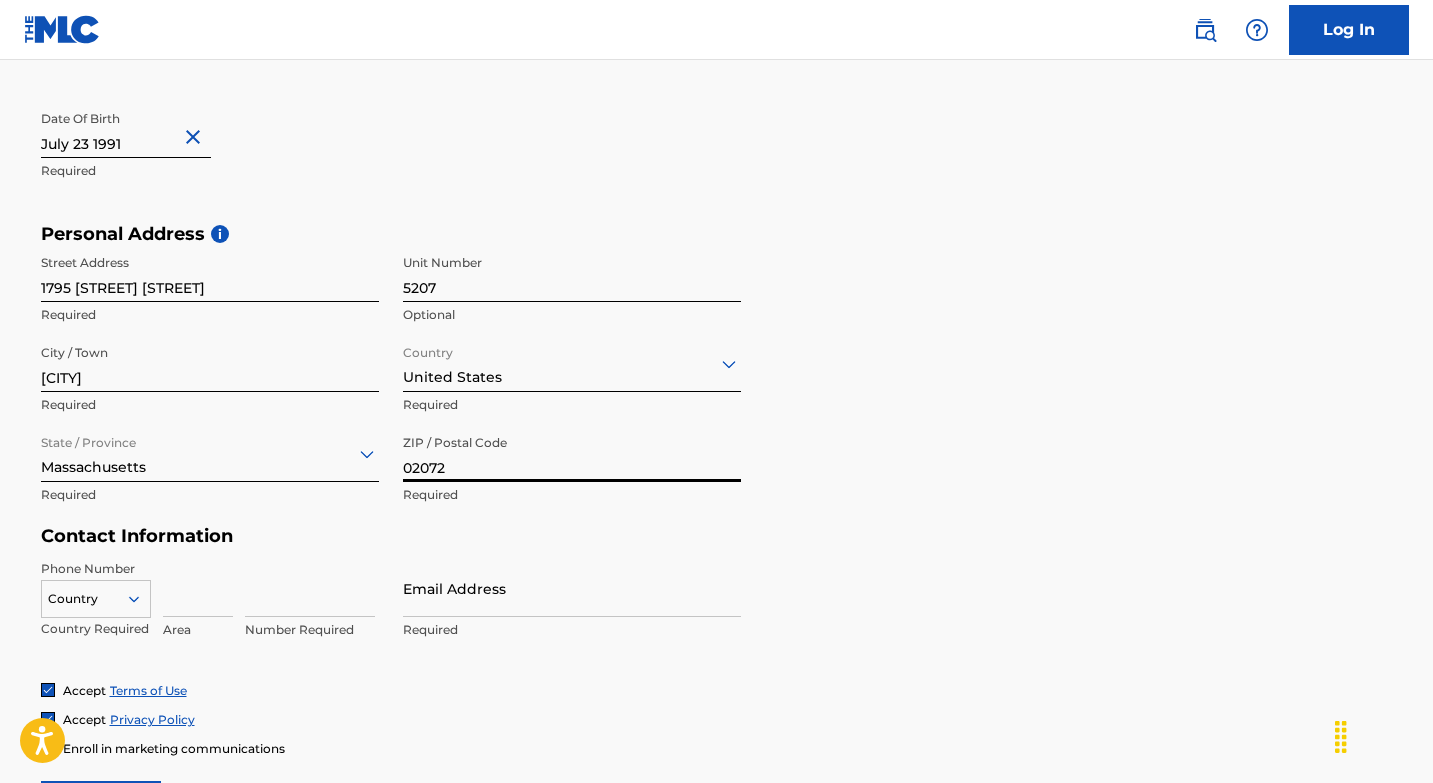 type on "02072" 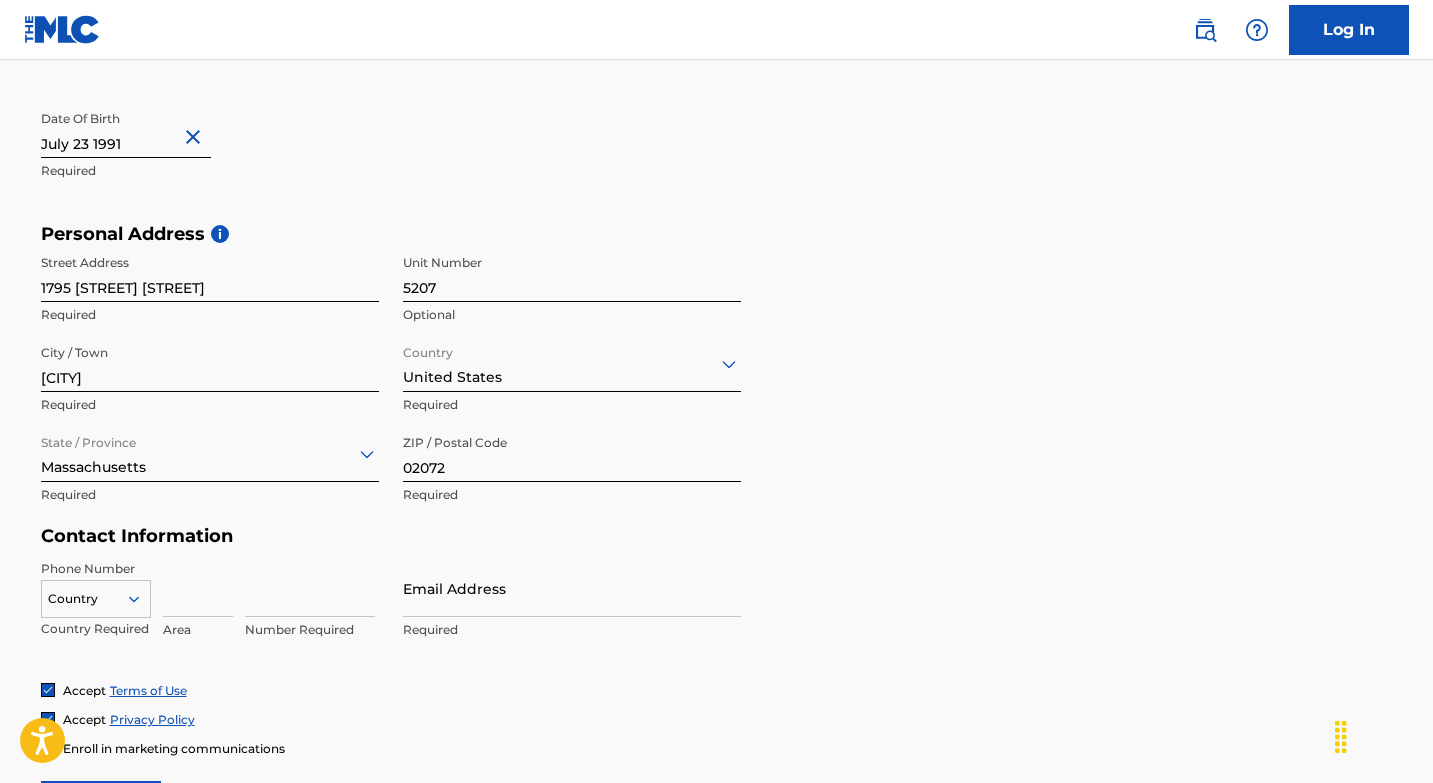 click at bounding box center (198, 588) 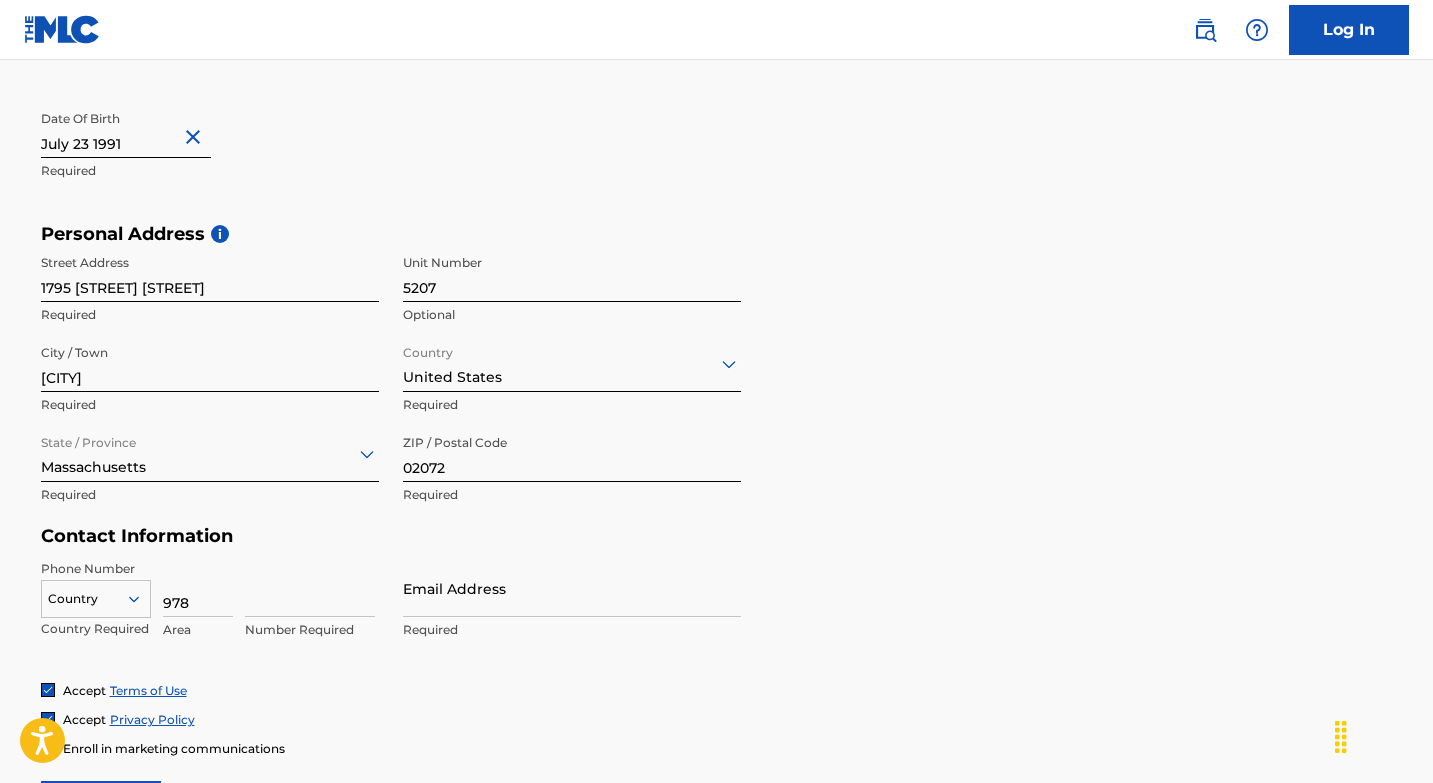 type on "978" 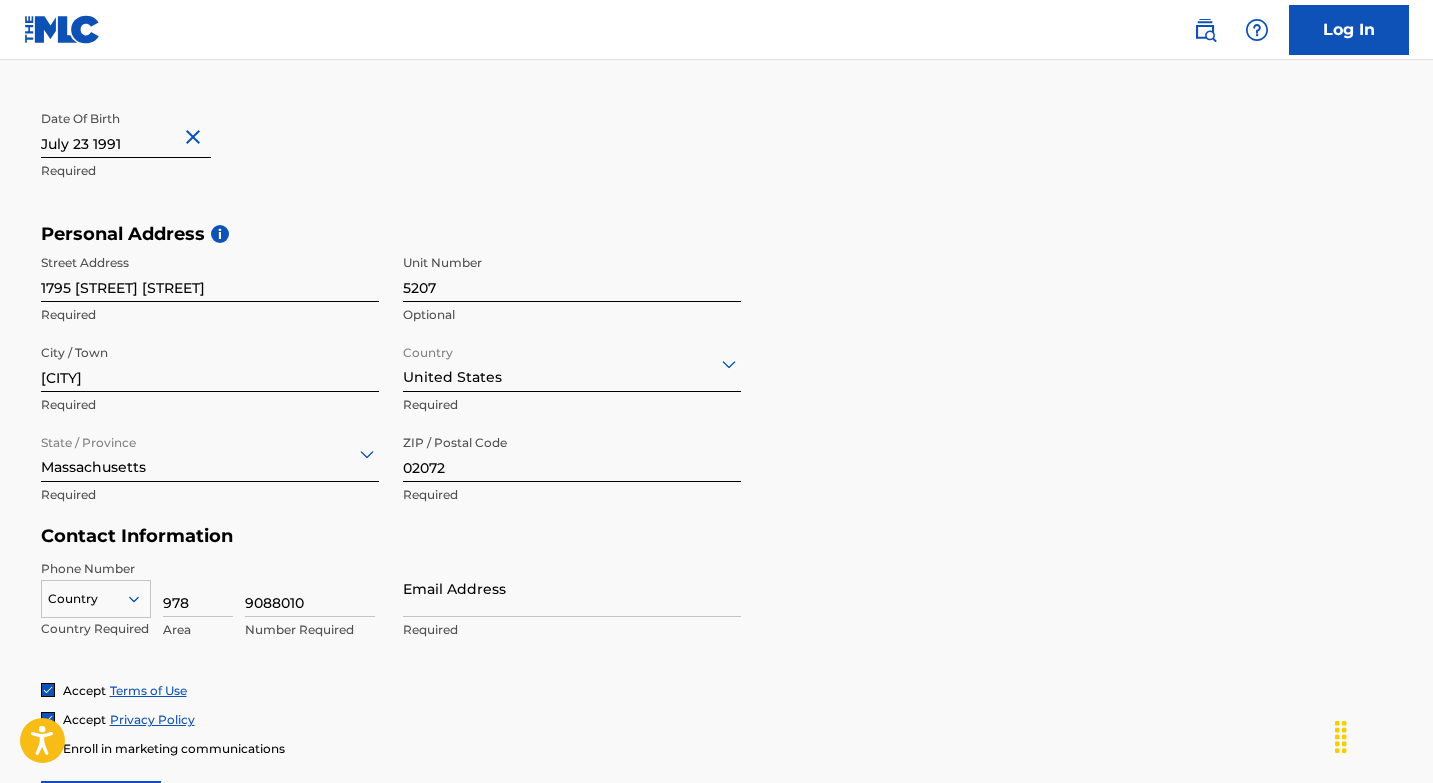 scroll, scrollTop: 521, scrollLeft: 0, axis: vertical 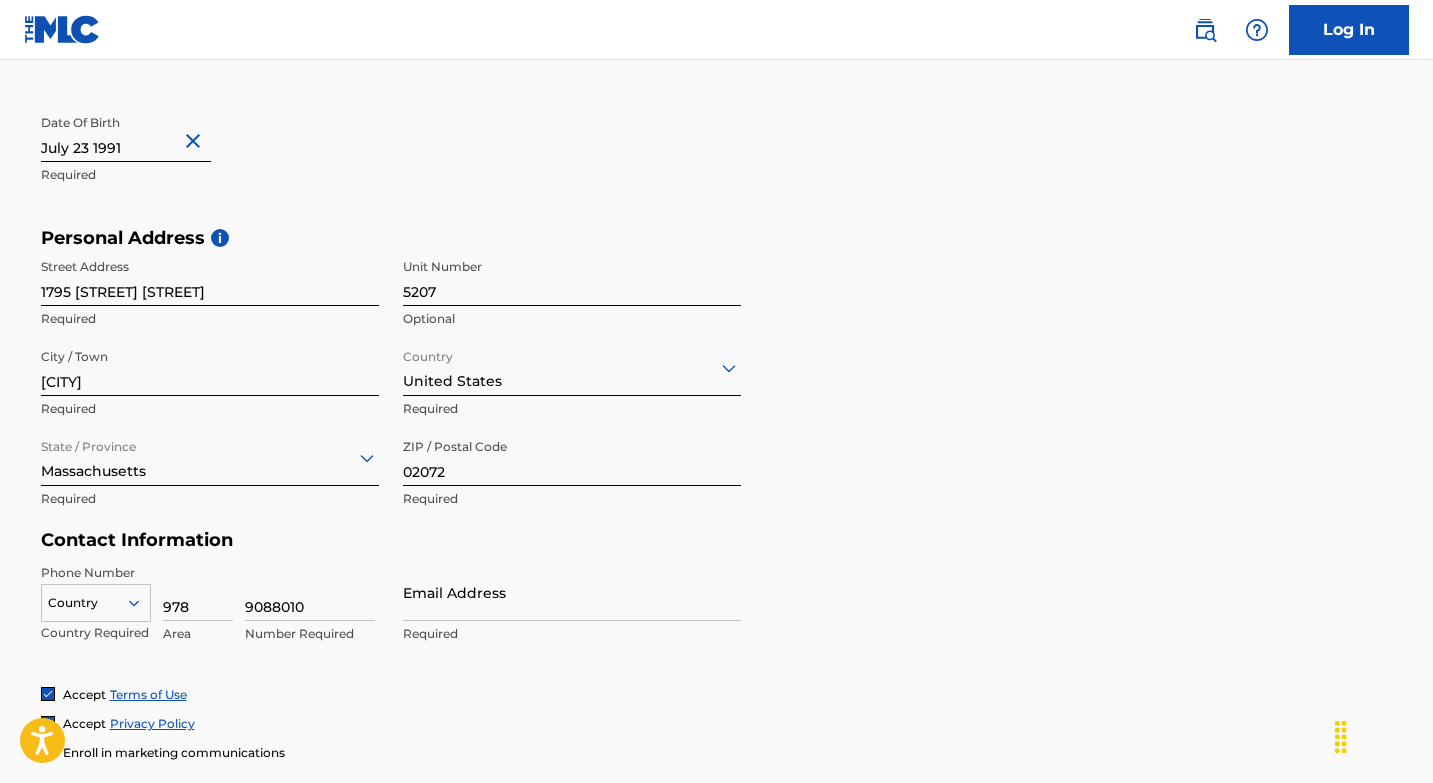 type on "9088010" 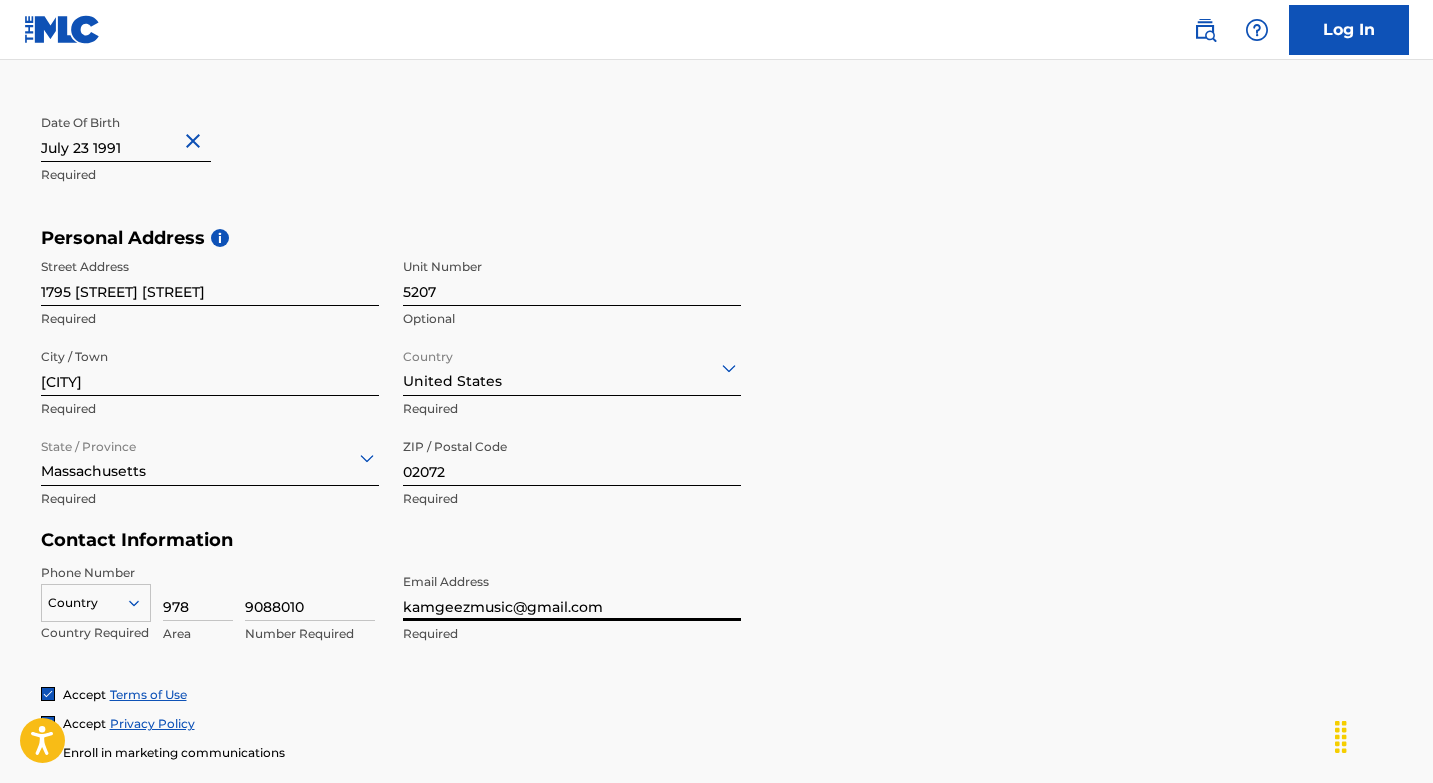 type on "kamgeezmusic@gmail.com" 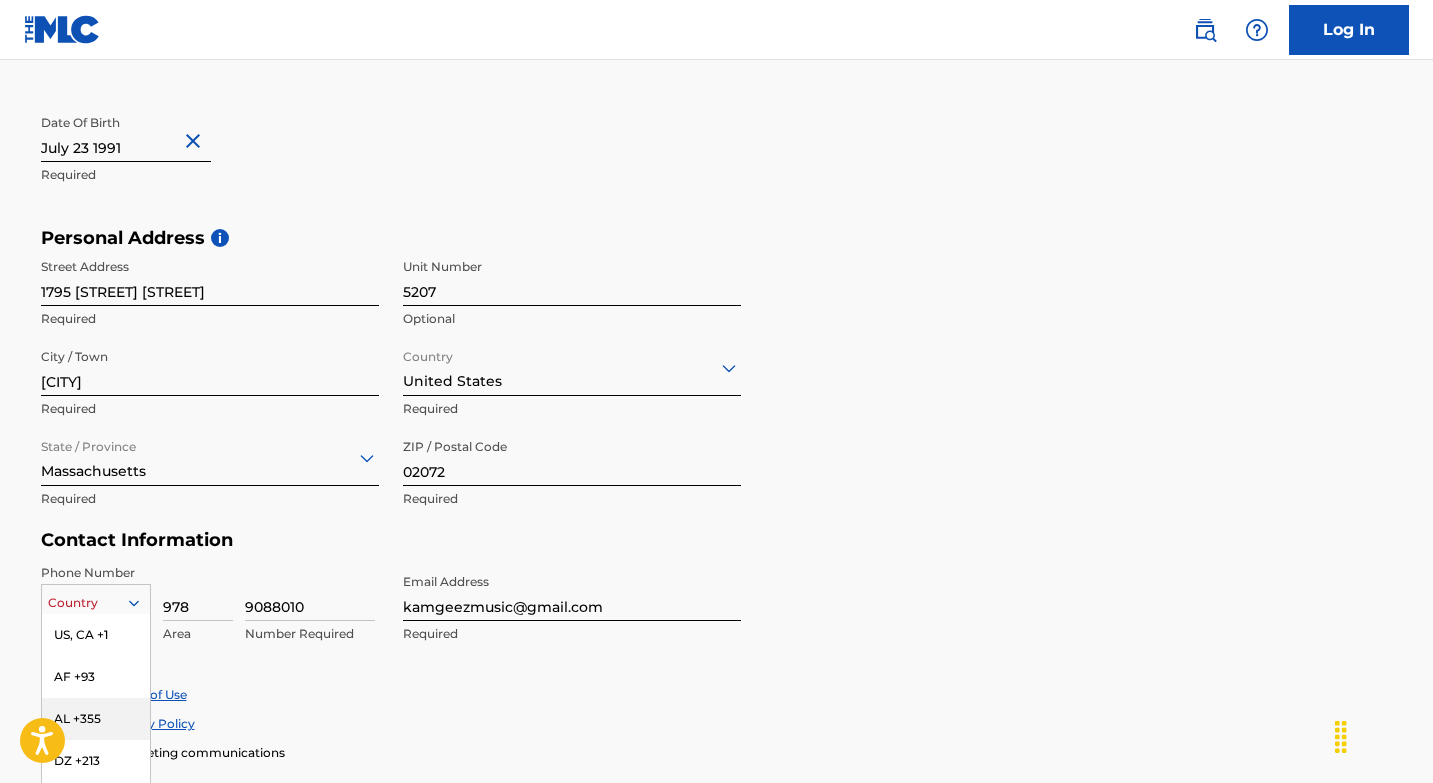 scroll, scrollTop: 652, scrollLeft: 0, axis: vertical 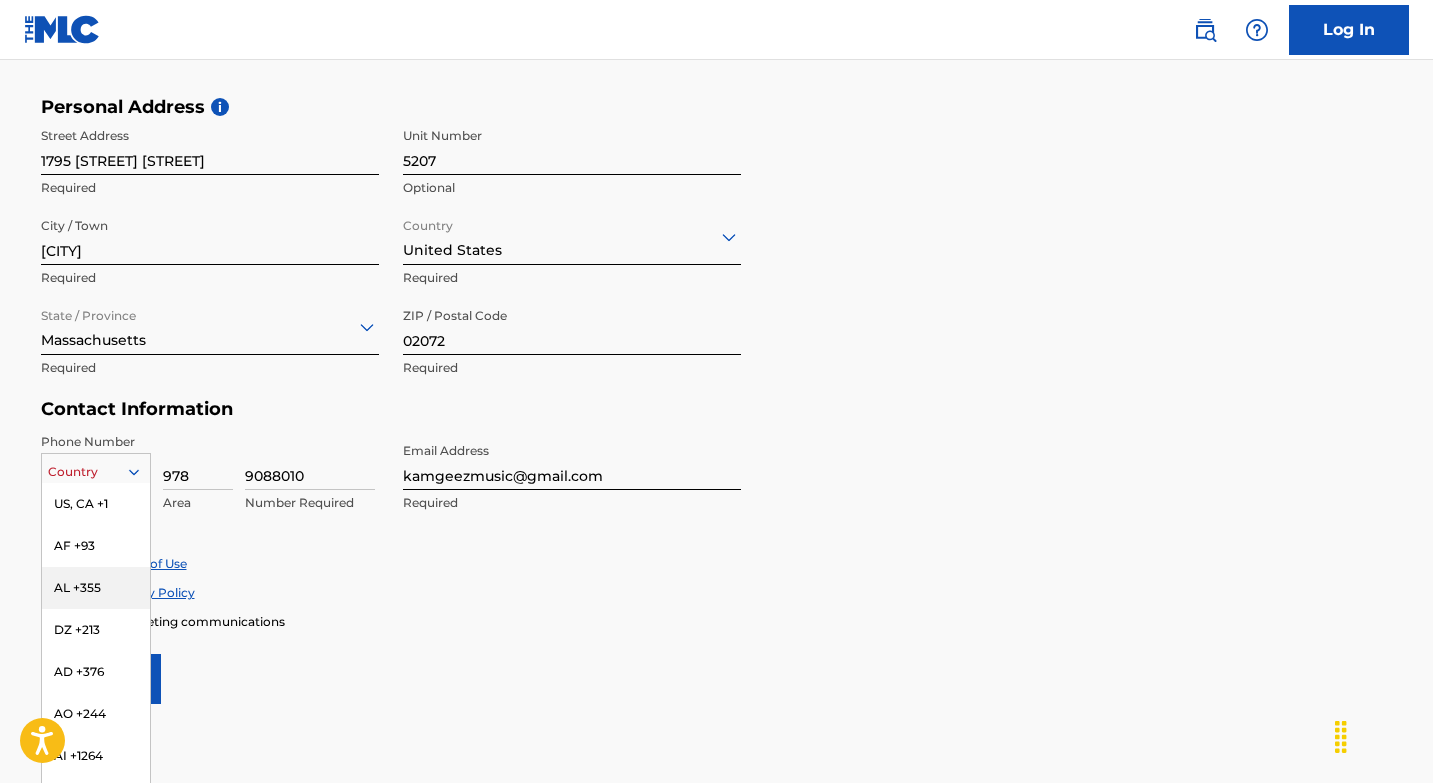 click on "Country US, CA +1 AF +93 AL +355 DZ +213 AD +376 AO +244 AI +1264 AG +1268 AR +54 AM +374 AW +297 AU +61 AT +43 AZ +994 BS +1242 BH +973 BD +880 BB +1246 BY +375 BE +32 BZ +501 BJ +229 BM +1441 BT +975 BO +591 BA +387 BW +267 BR +55 BN +673 BG +359 BF +226 BI +257 KH +855 CM +237 CV +238 KY +1345 CF +236 TD +235 CL +56 CN +86 CO +57 KM +269 CG, CD +242 CK +682 CR +506 CI +225 HR +385 CU +53 CY +357 CZ +420 DK +45 DJ +253 DM +1767 DO +1809 EC +593 EG +20 SV +503 GQ +240 ER +291 EE +372 ET +251 FK +500 FO +298 FJ +679 FI +358 FR +33 GF +594 PF +689 GA +241 GM +220 GE +995 DE +49 GH +233 GI +350 GR +30 GL +299 GD +1473 GP +590 GT +502 GN +224 GW +245 GY +592 HT +509 VA, IT +39 HN +504 HK +852 HU +36 IS +354 IN +91 ID +62 IR +98 IQ +964 IE +353 IL +972 JM +1876 JP +81 JO +962 KZ +7 KE +254 KI +686 KP +850" at bounding box center [96, 468] 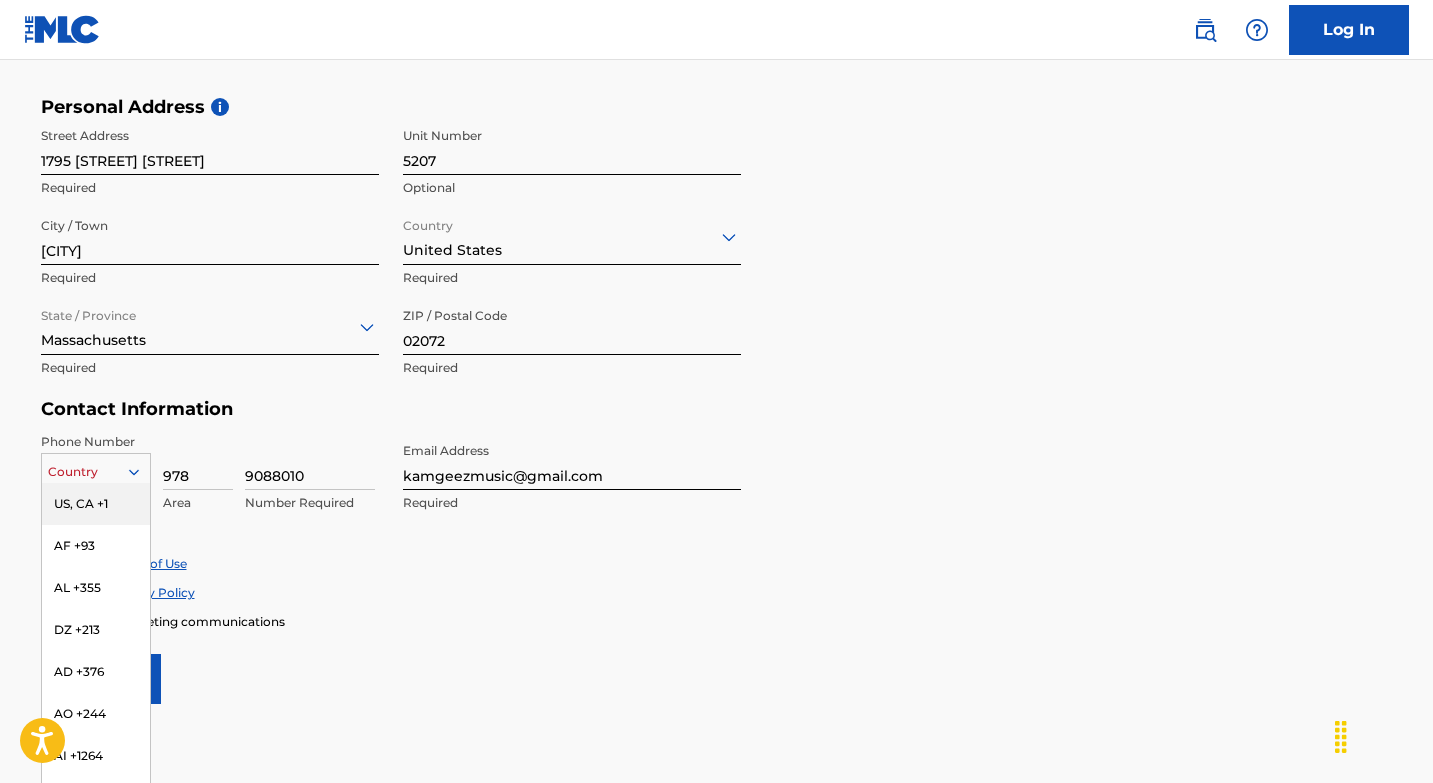 click on "US, CA +1" at bounding box center (96, 504) 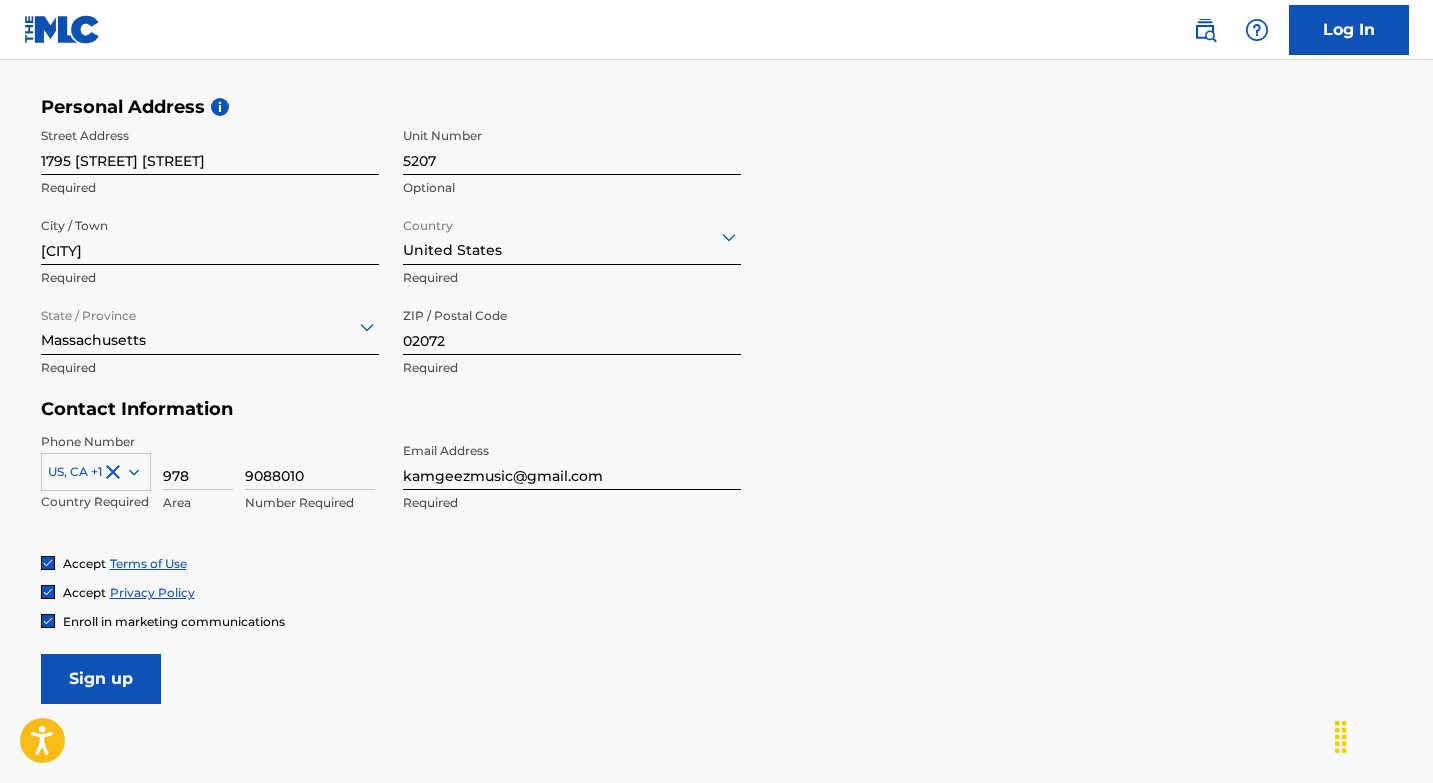 scroll, scrollTop: 780, scrollLeft: 0, axis: vertical 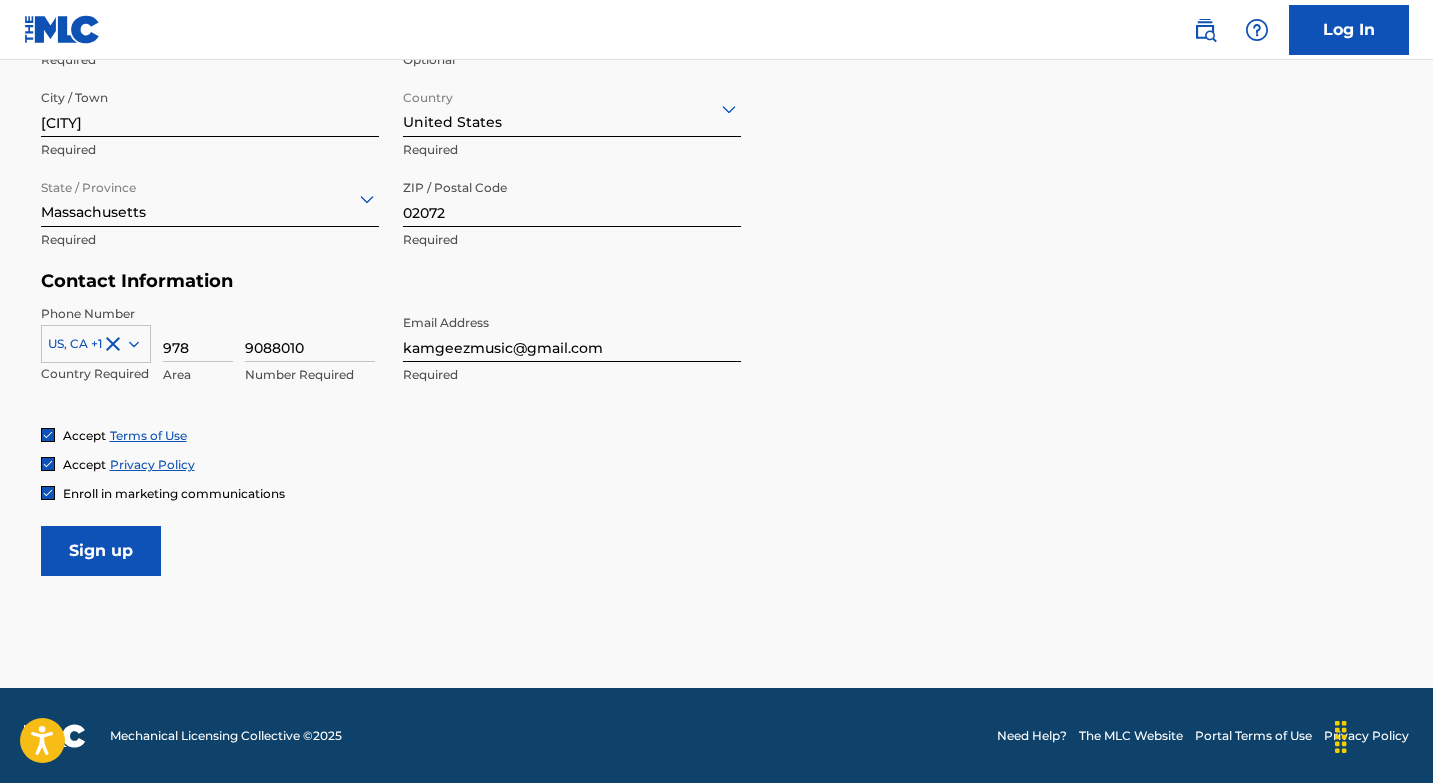 click at bounding box center [96, 344] 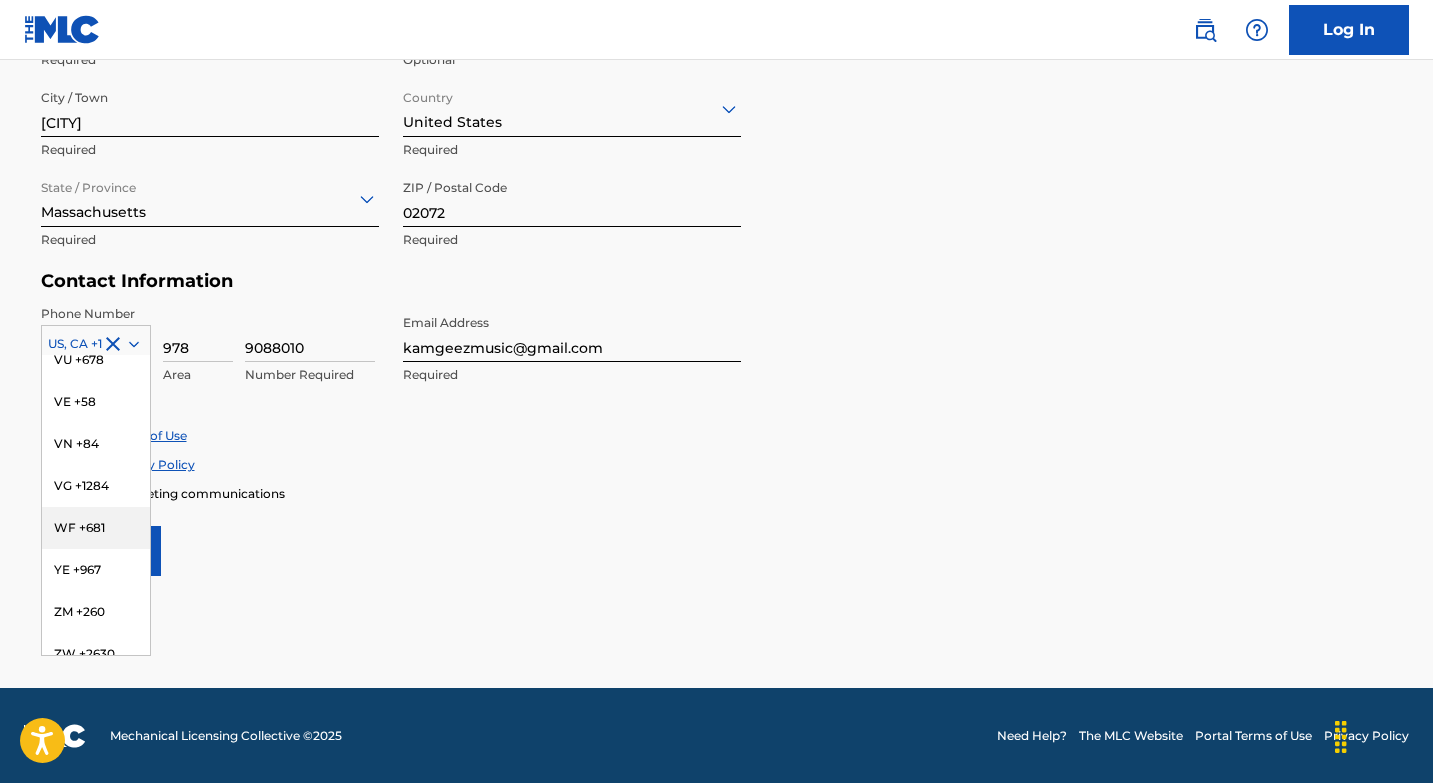 scroll, scrollTop: 8772, scrollLeft: 0, axis: vertical 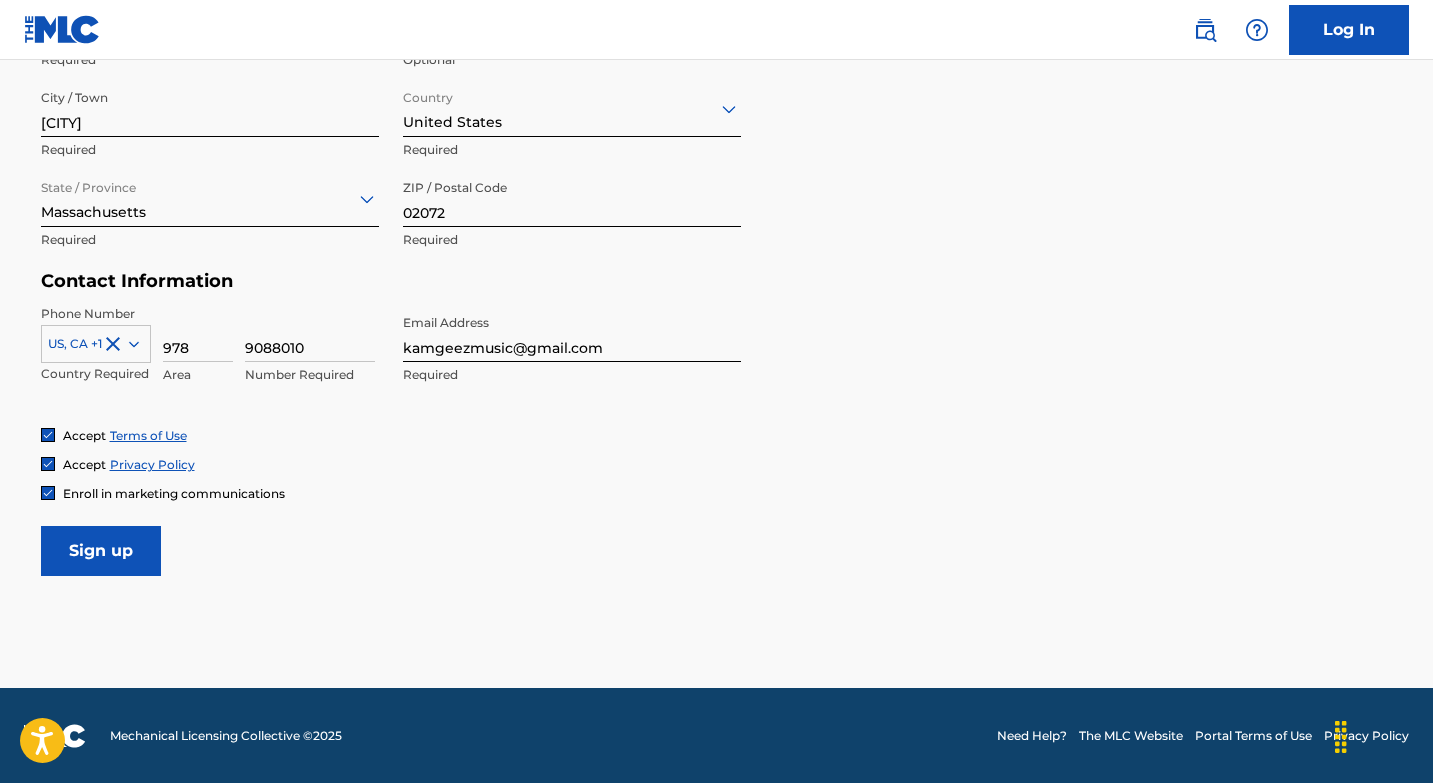 click on "The MLC uses identity verification before a user is registered to comply with Know Your Customer (KYC) regulations. KYC is required to establish the legitimacy of a user's identity and helps to prevent the creation and use of fraudulent accounts. Sign up for The MLC Portal Please complete the following form with your personal information to sign up as a user for The MLC Portal. After you're registered, you'll be able to create a Member and start managing your works. User Information First Name [FIRST] Required Last Name [LAST] Required Date Of Birth Required Personal Address i Street Address 1795 [STREET] [STREET] Required Unit Number 5207 Optional City / Town [CITY] Required Country United States Required State / Province [STATE] Required ZIP / Postal Code 02072 Required Contact Information Phone Number US, CA +1 Country Required 978 Area 9088010 Number Required Email Address kamgeezmusic@gmail.com Required Accept Terms of Use Accept Privacy Policy Enroll in marketing communications Sign up" at bounding box center [716, -16] 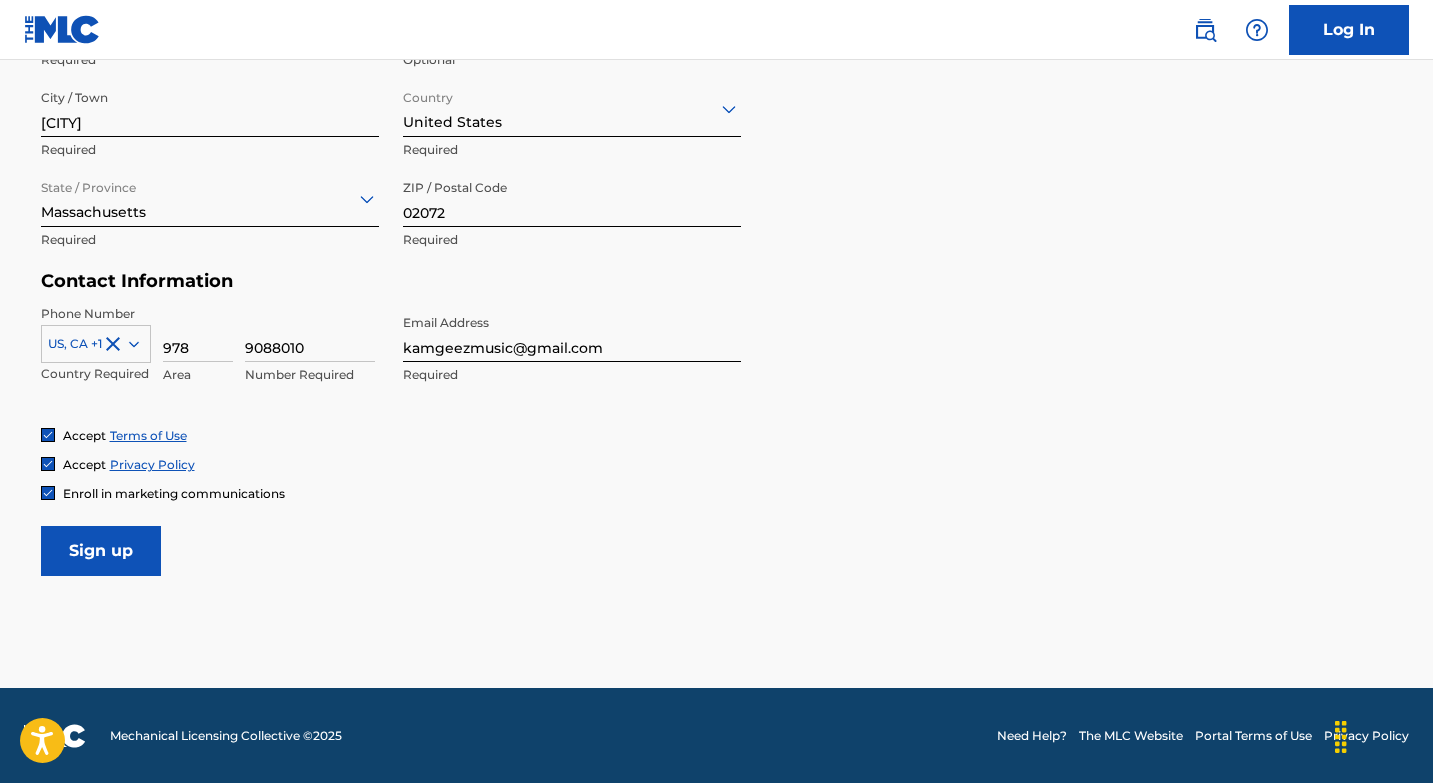 click on "Sign up" at bounding box center [101, 551] 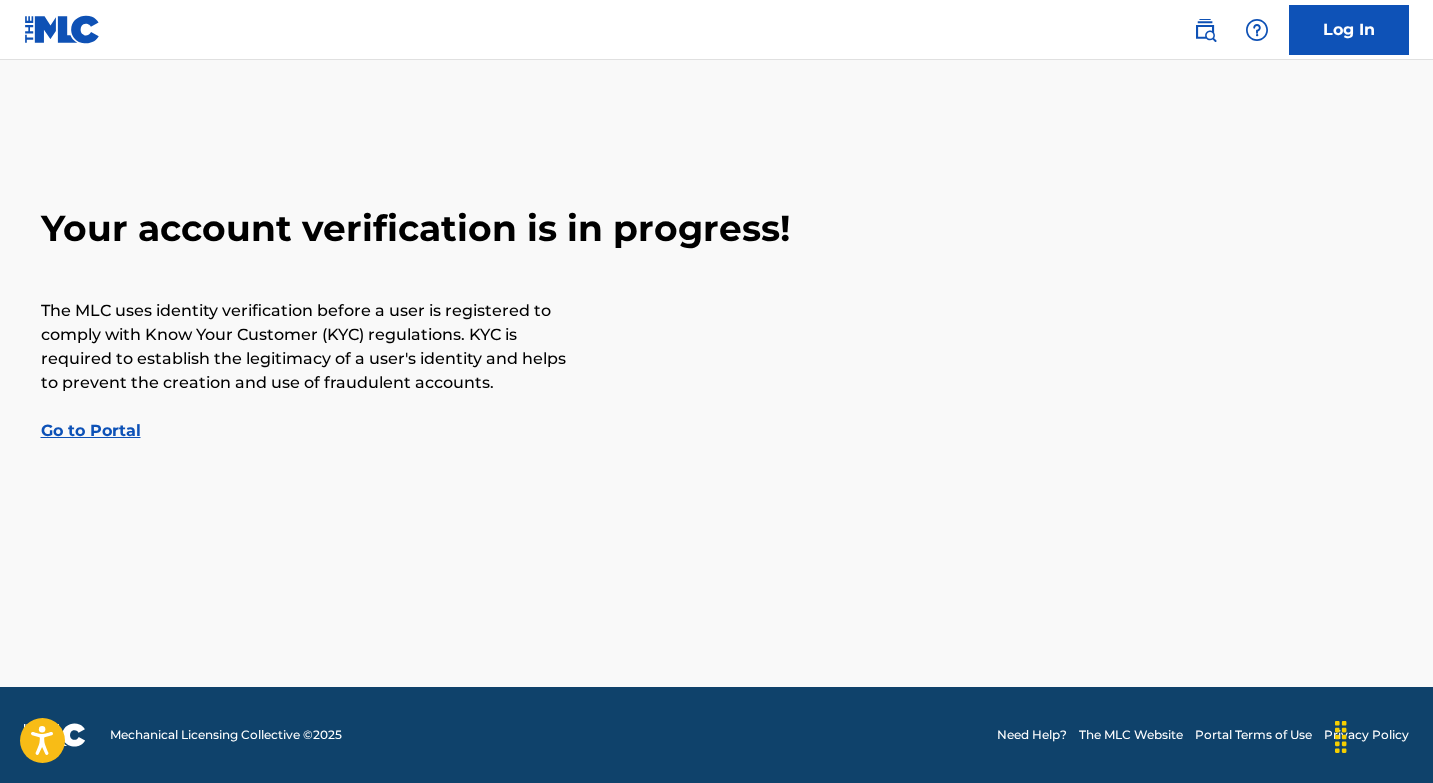 scroll, scrollTop: 0, scrollLeft: 0, axis: both 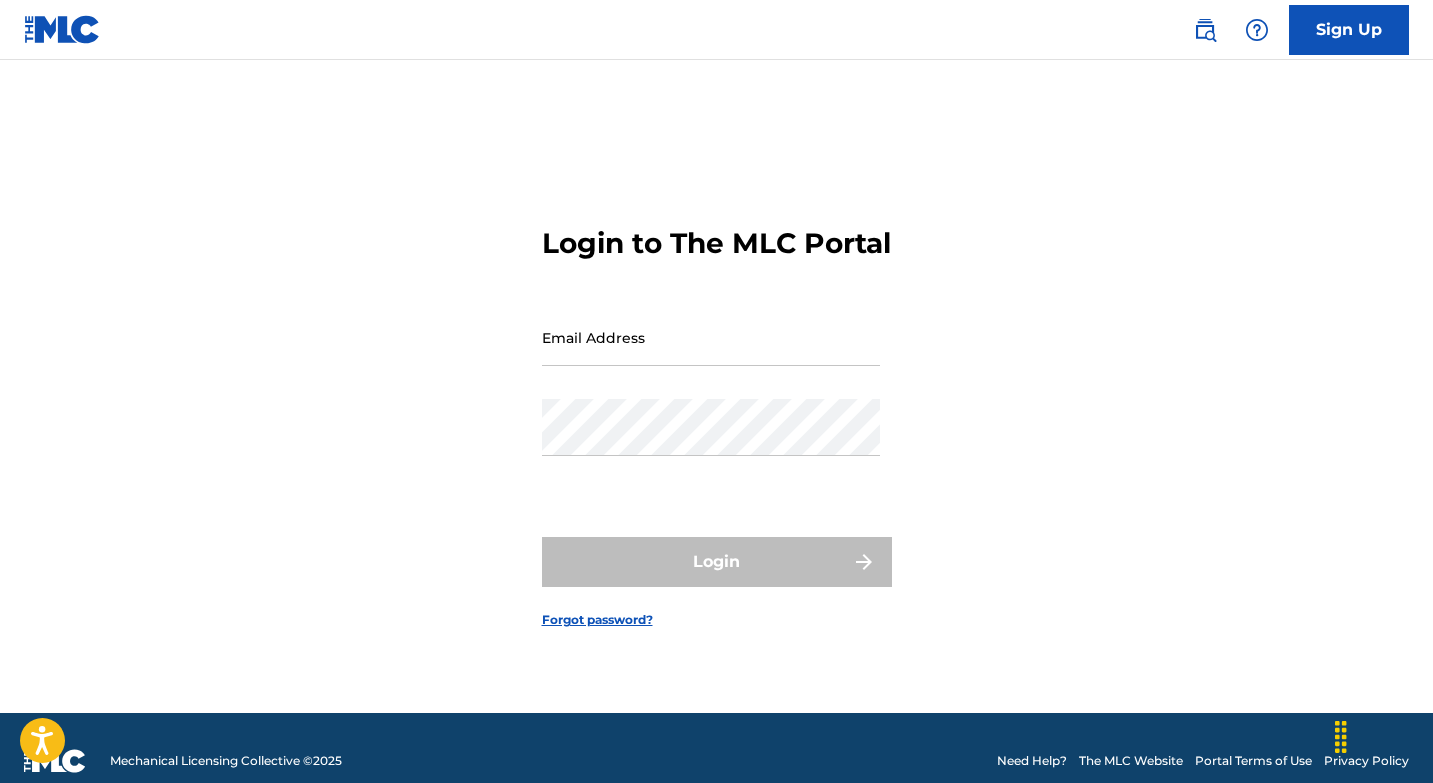 click on "Email Address" at bounding box center (711, 337) 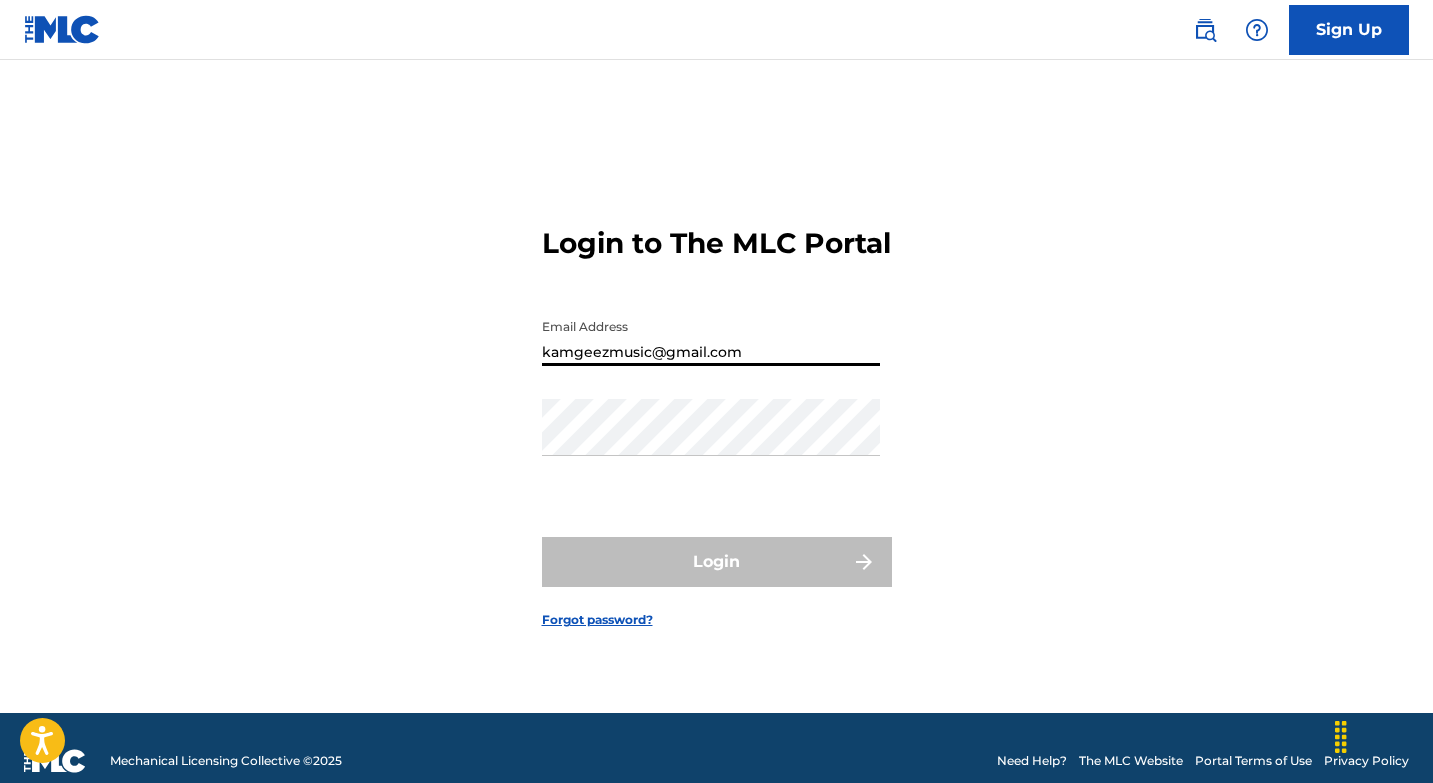 type on "kamgeezmusic@gmail.com" 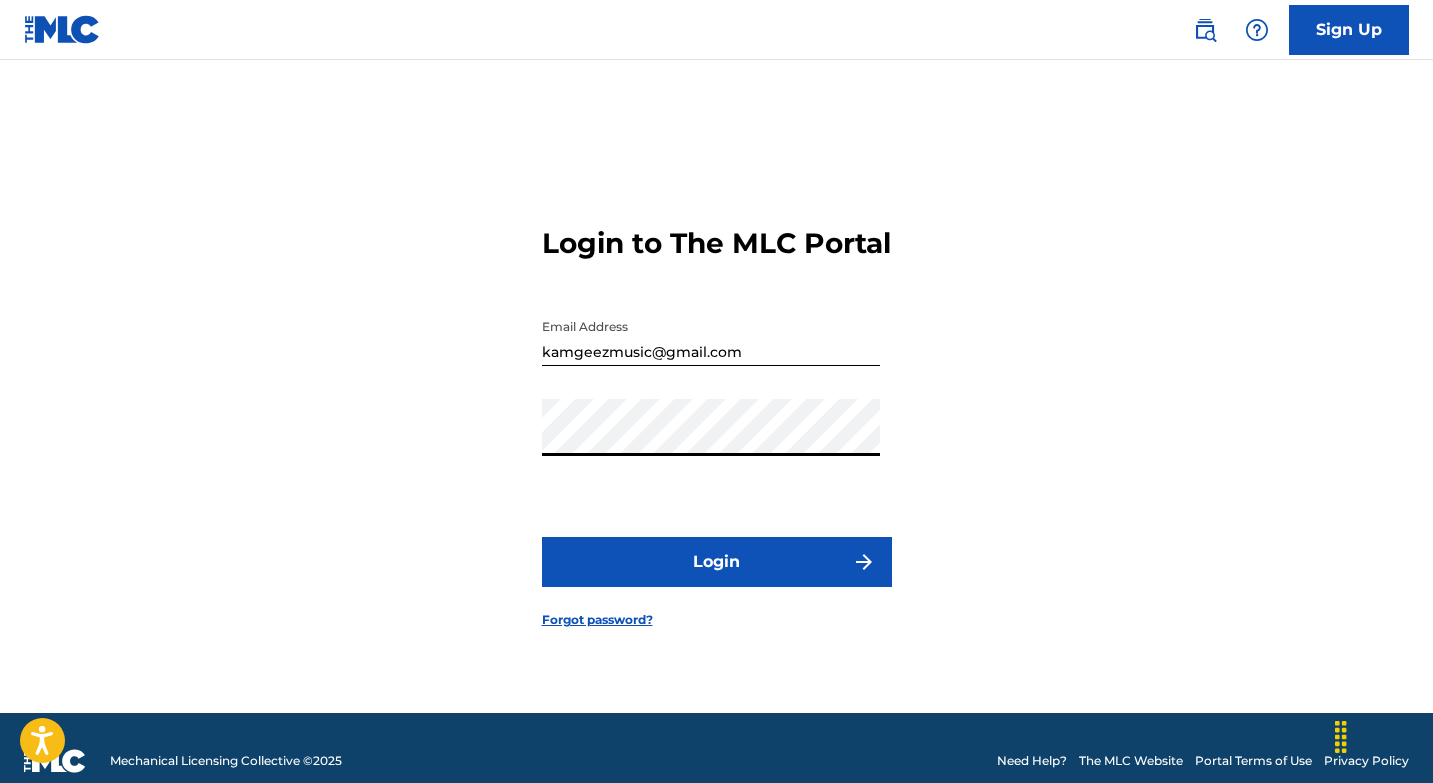 click on "Login" at bounding box center [717, 562] 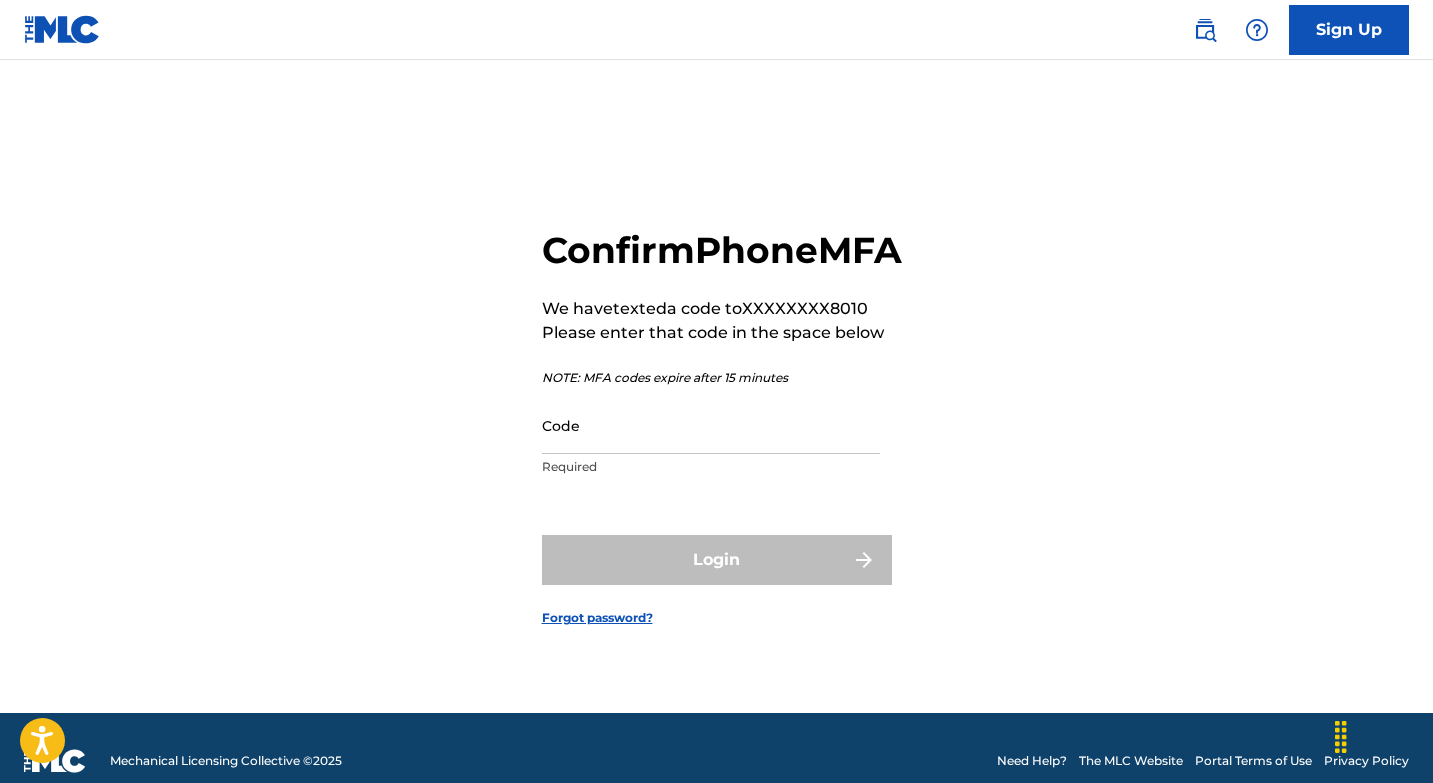 click on "Code" at bounding box center (711, 425) 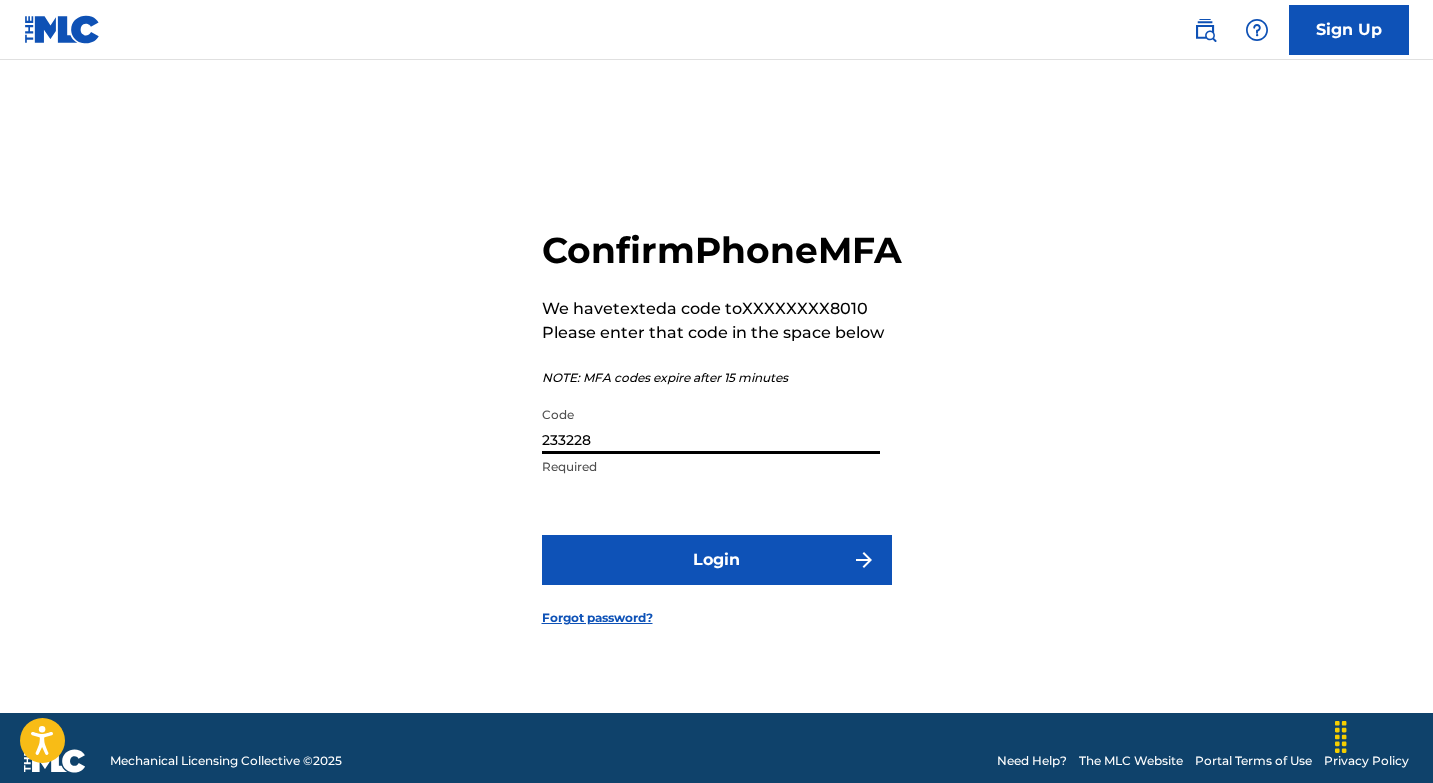 type on "233228" 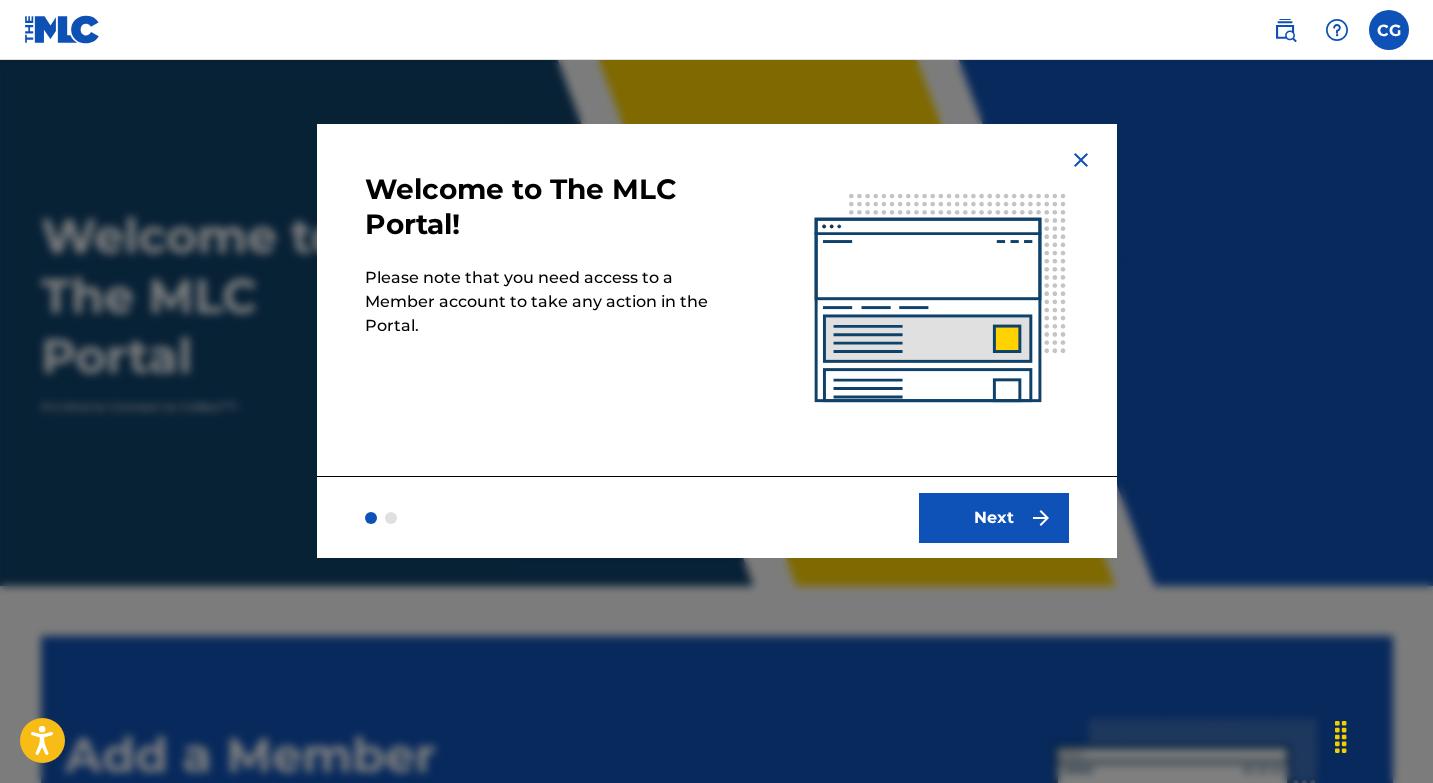 scroll, scrollTop: 0, scrollLeft: 0, axis: both 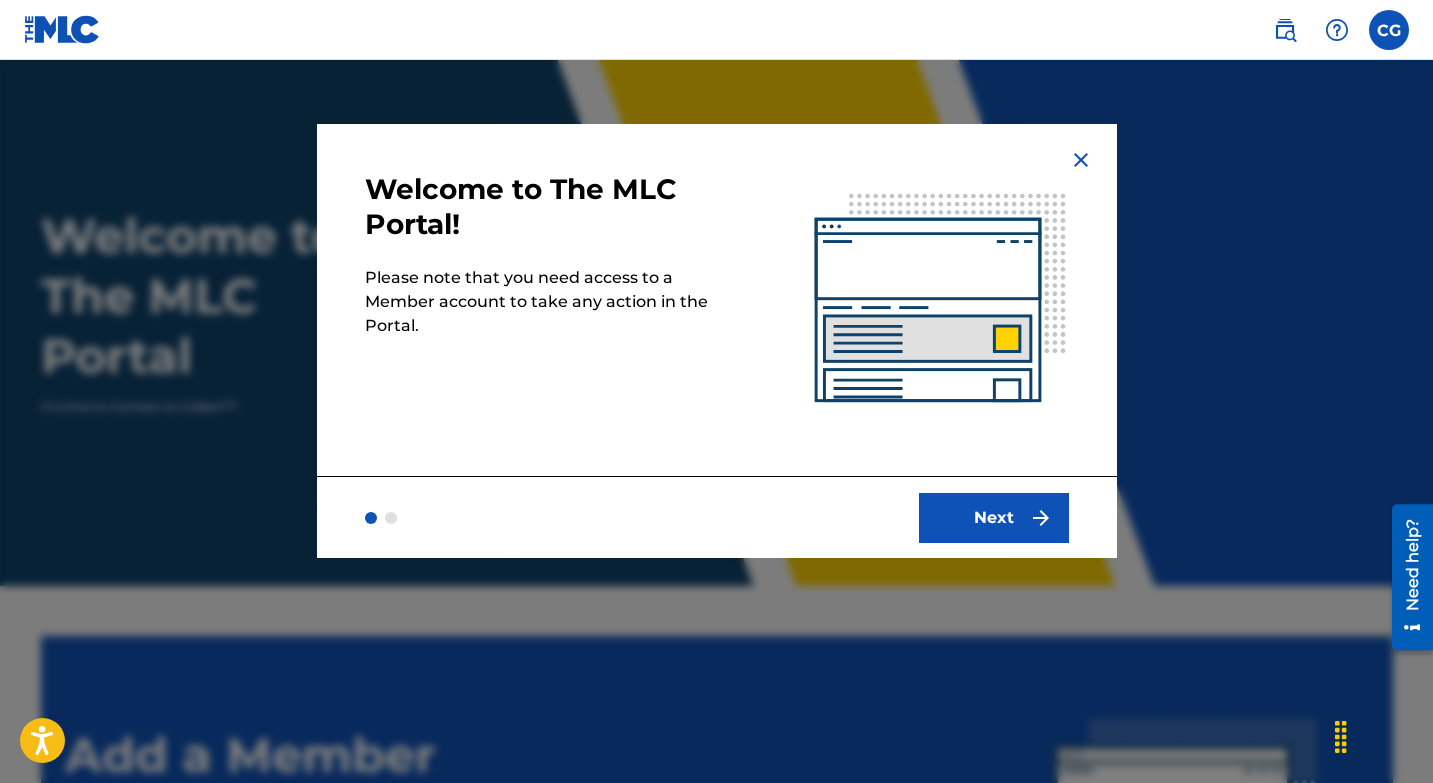 click on "Next" at bounding box center (994, 518) 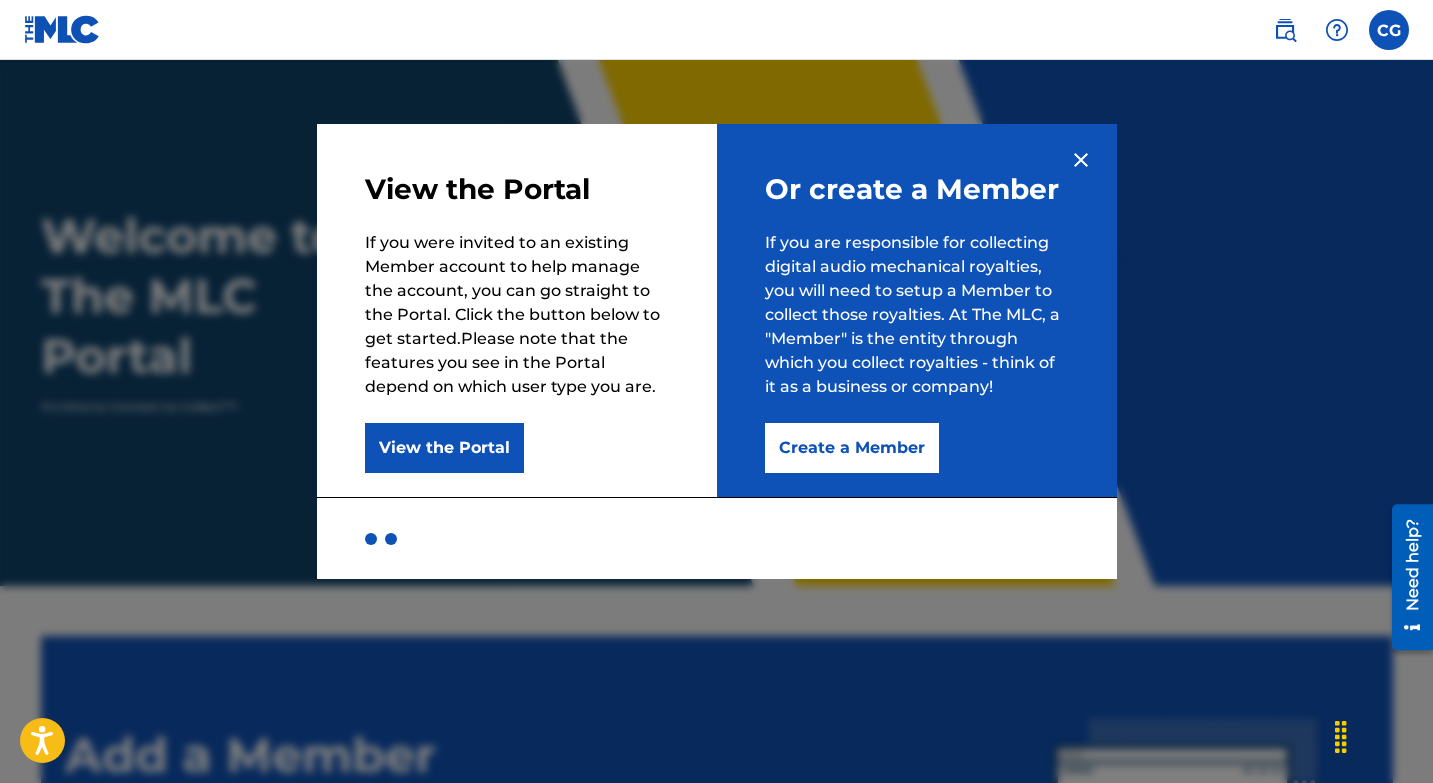 click on "Create a Member" at bounding box center [852, 448] 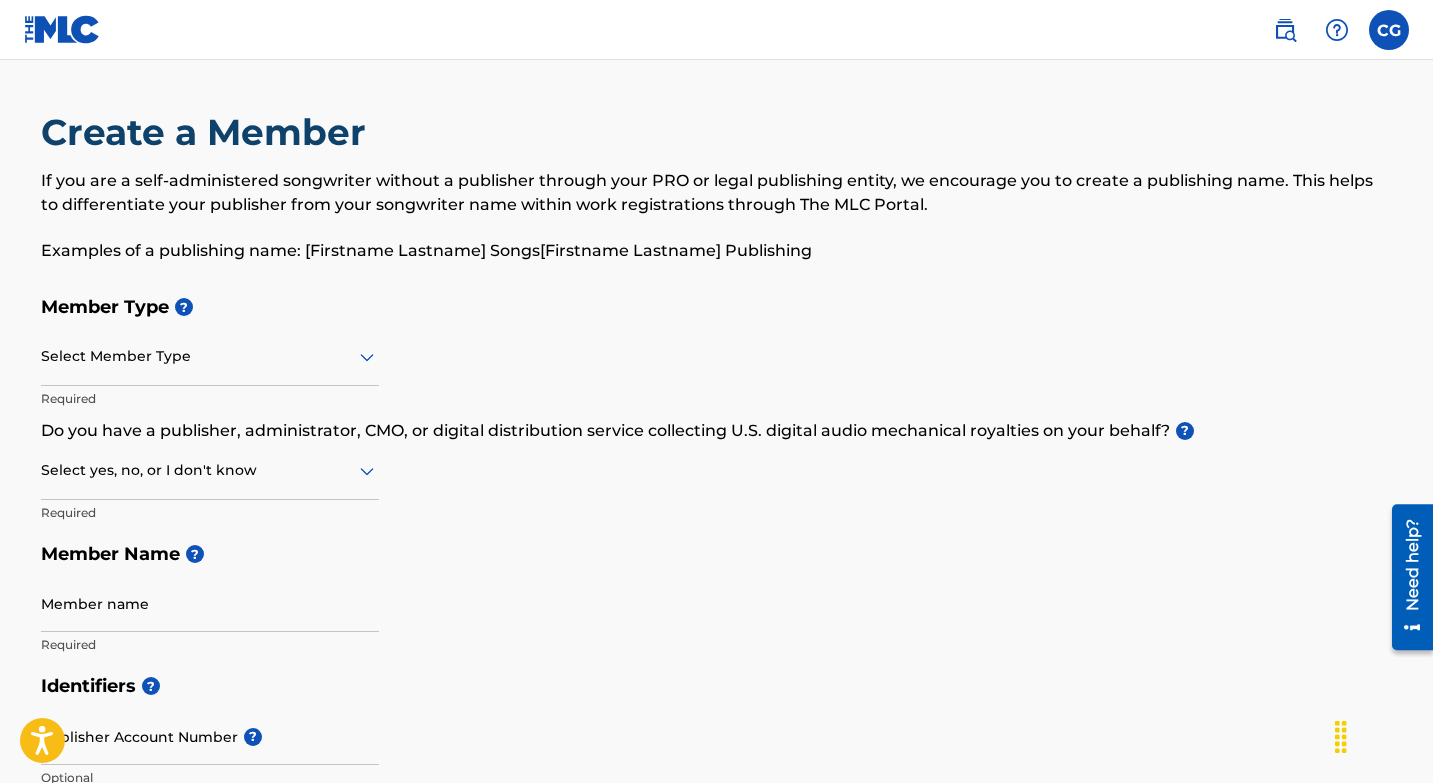 click at bounding box center (210, 356) 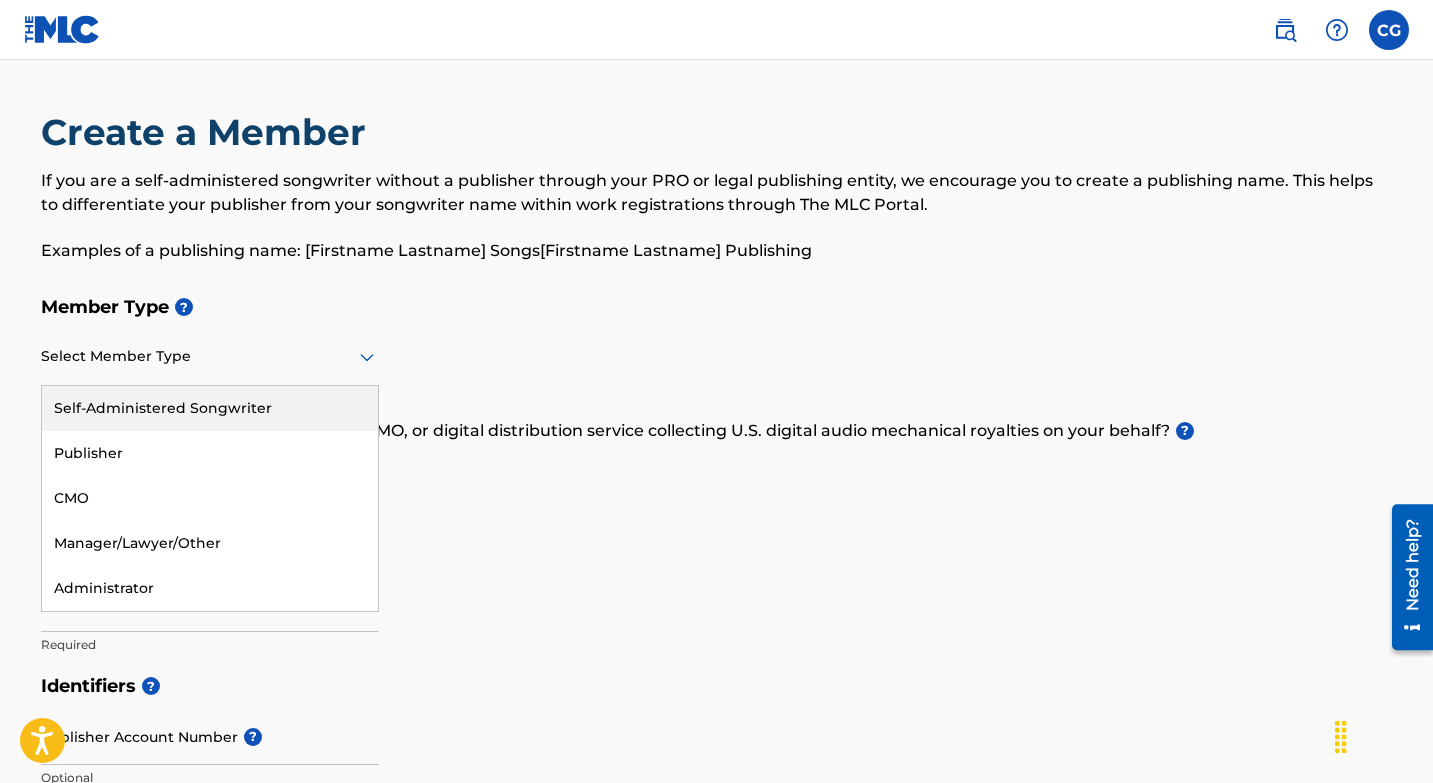 click on "Self-Administered Songwriter" at bounding box center (210, 408) 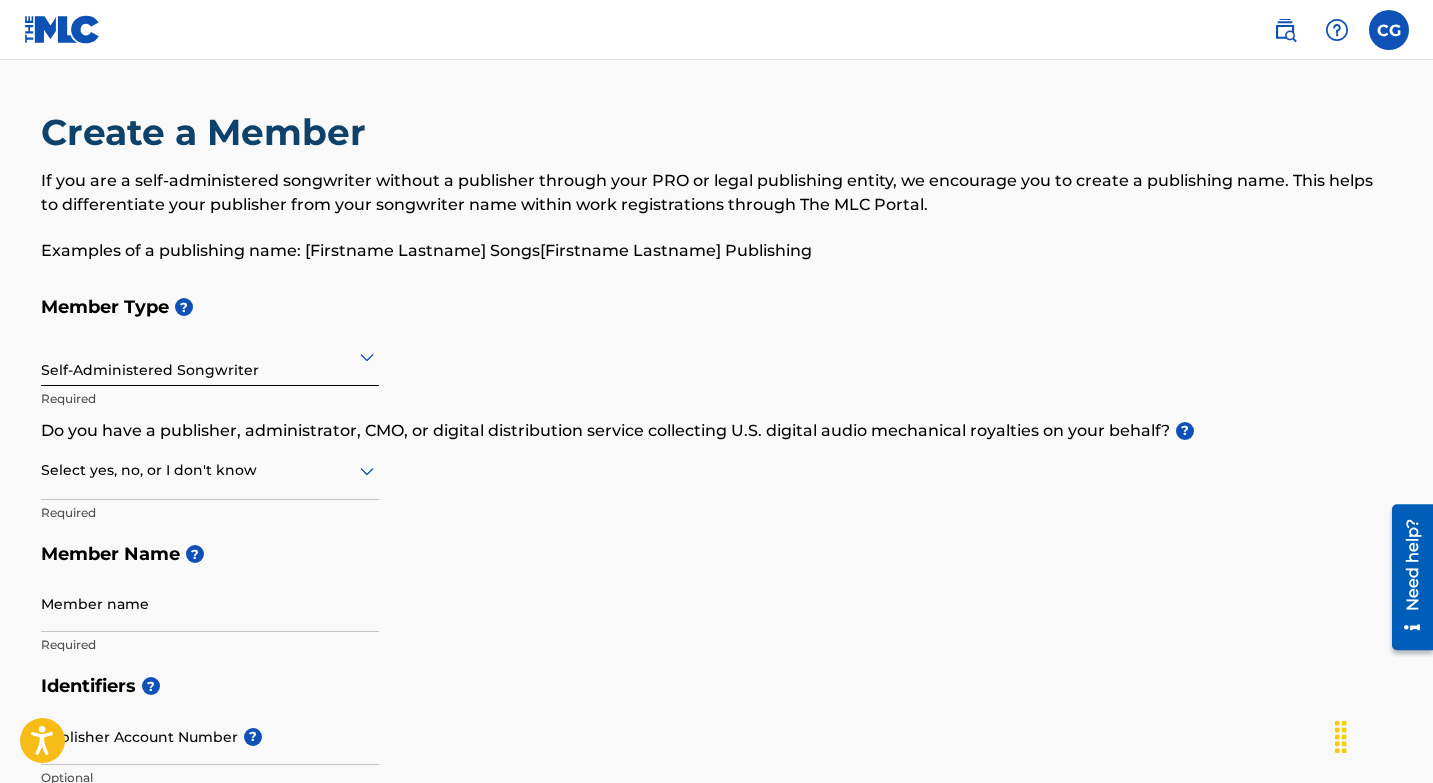 click on "Select yes, no, or I don't know" at bounding box center [210, 471] 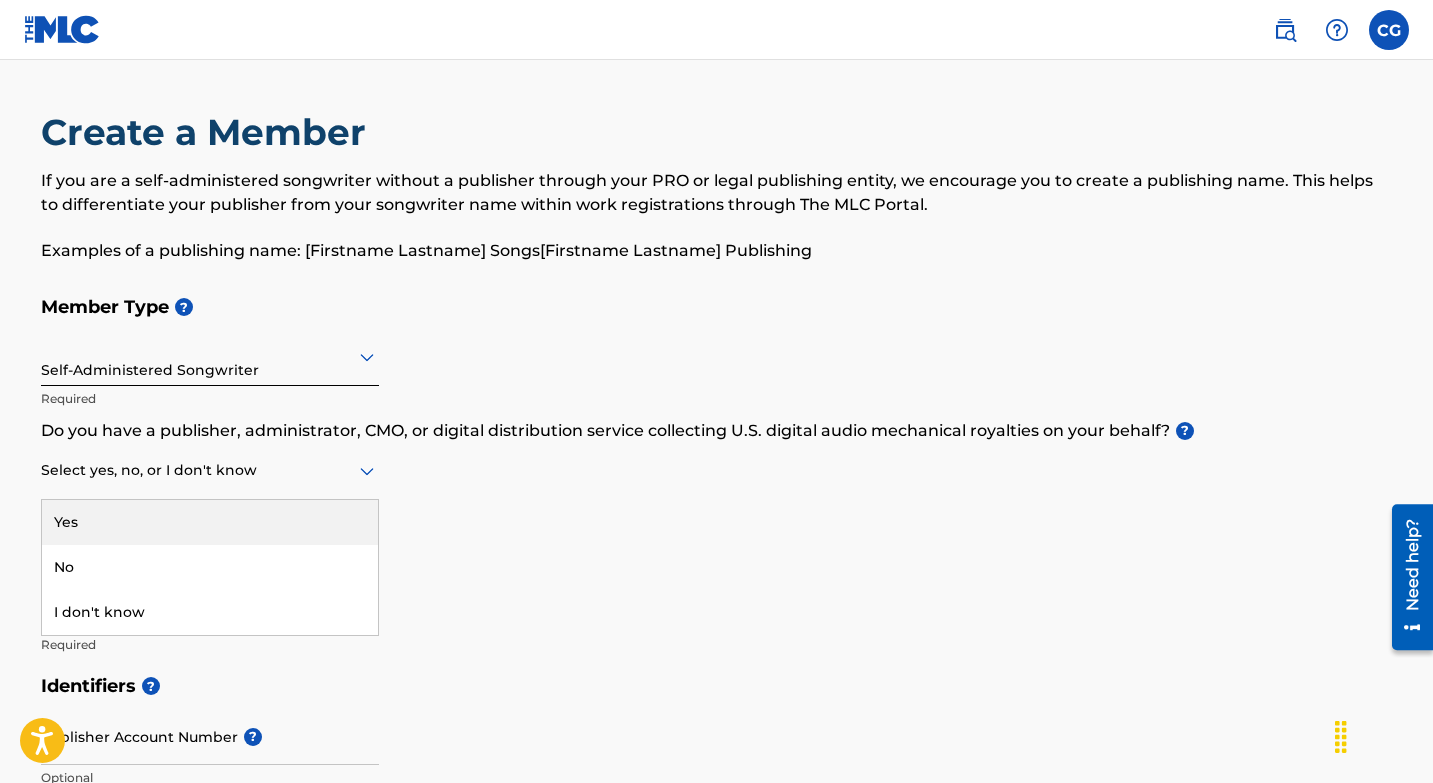 click on "Yes" at bounding box center [210, 522] 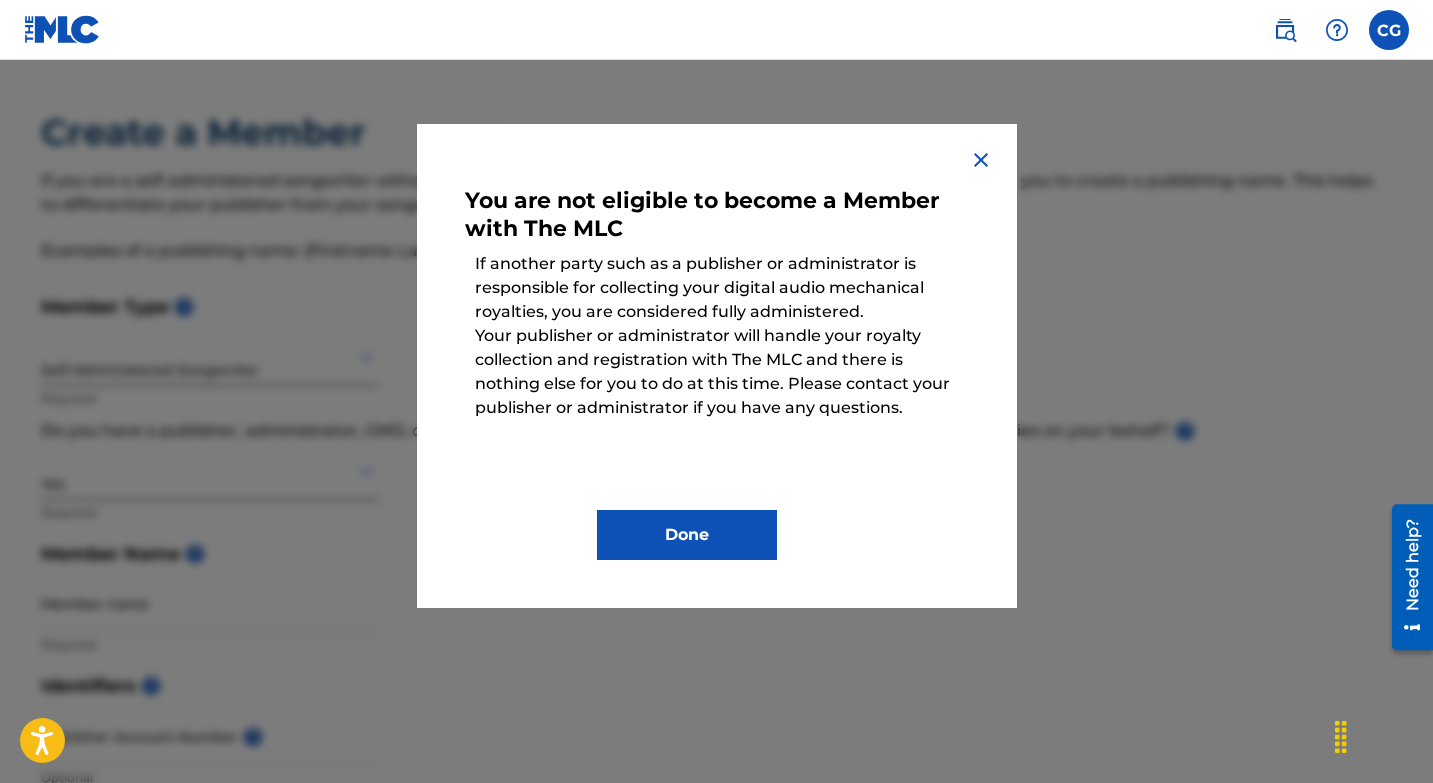 click on "Done" at bounding box center [687, 535] 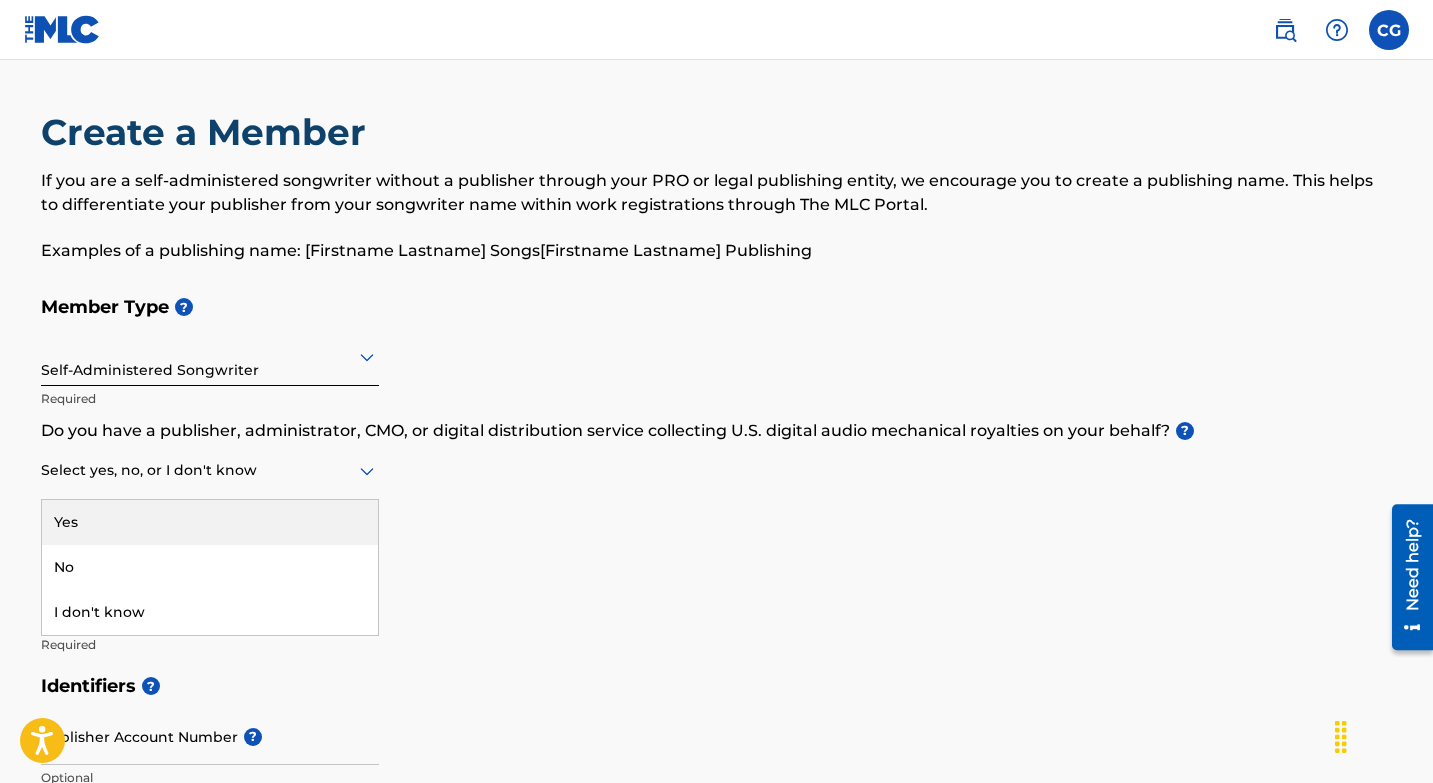 click at bounding box center [210, 470] 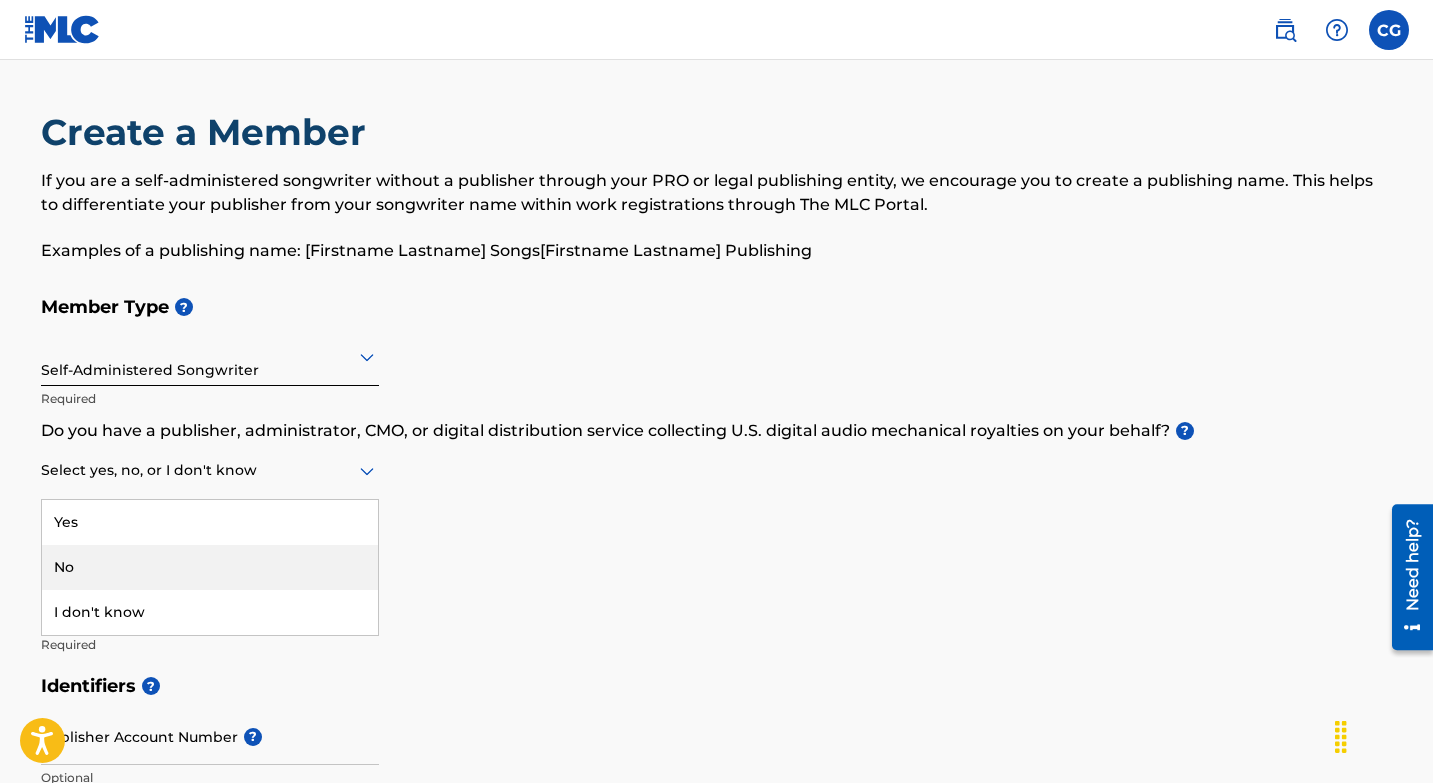 click on "No" at bounding box center (210, 567) 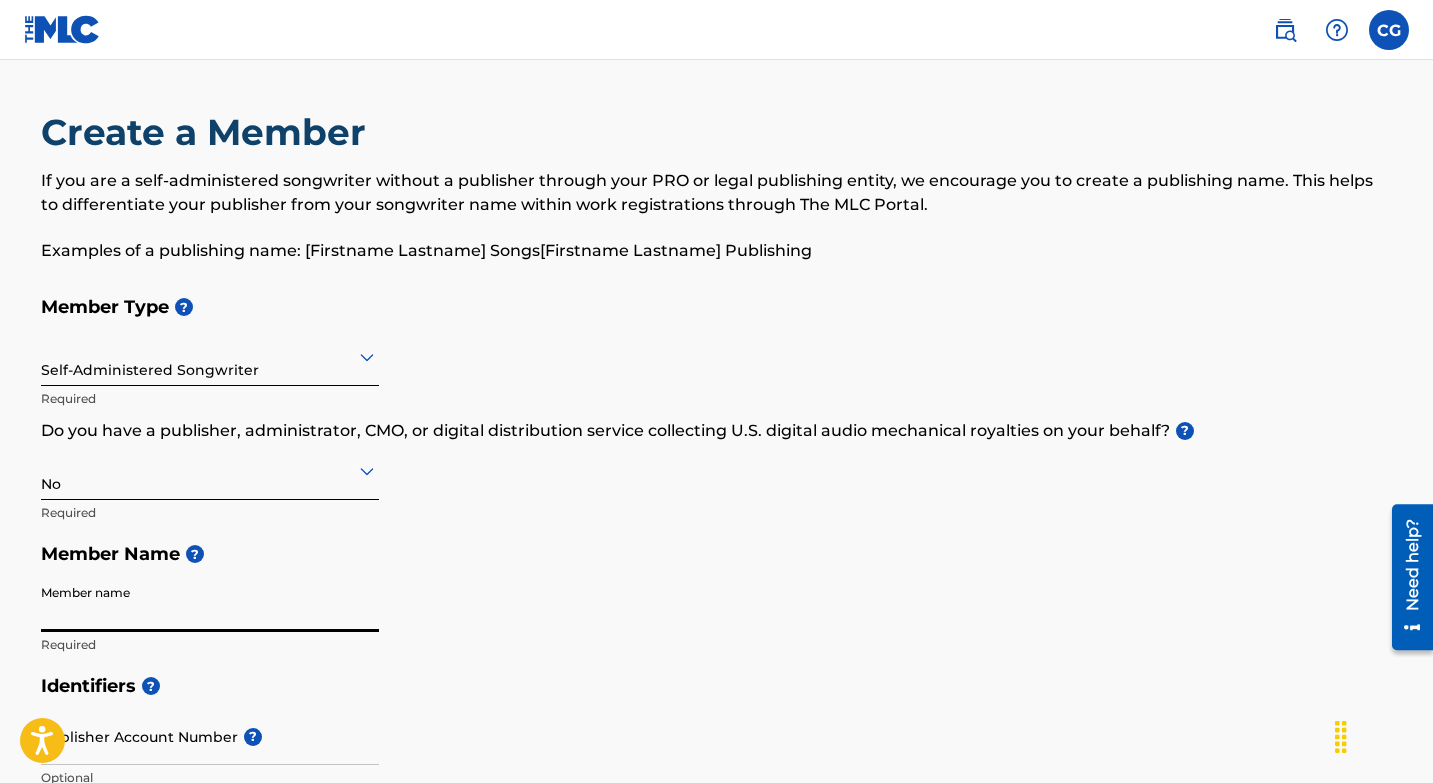click on "Member name" at bounding box center (210, 603) 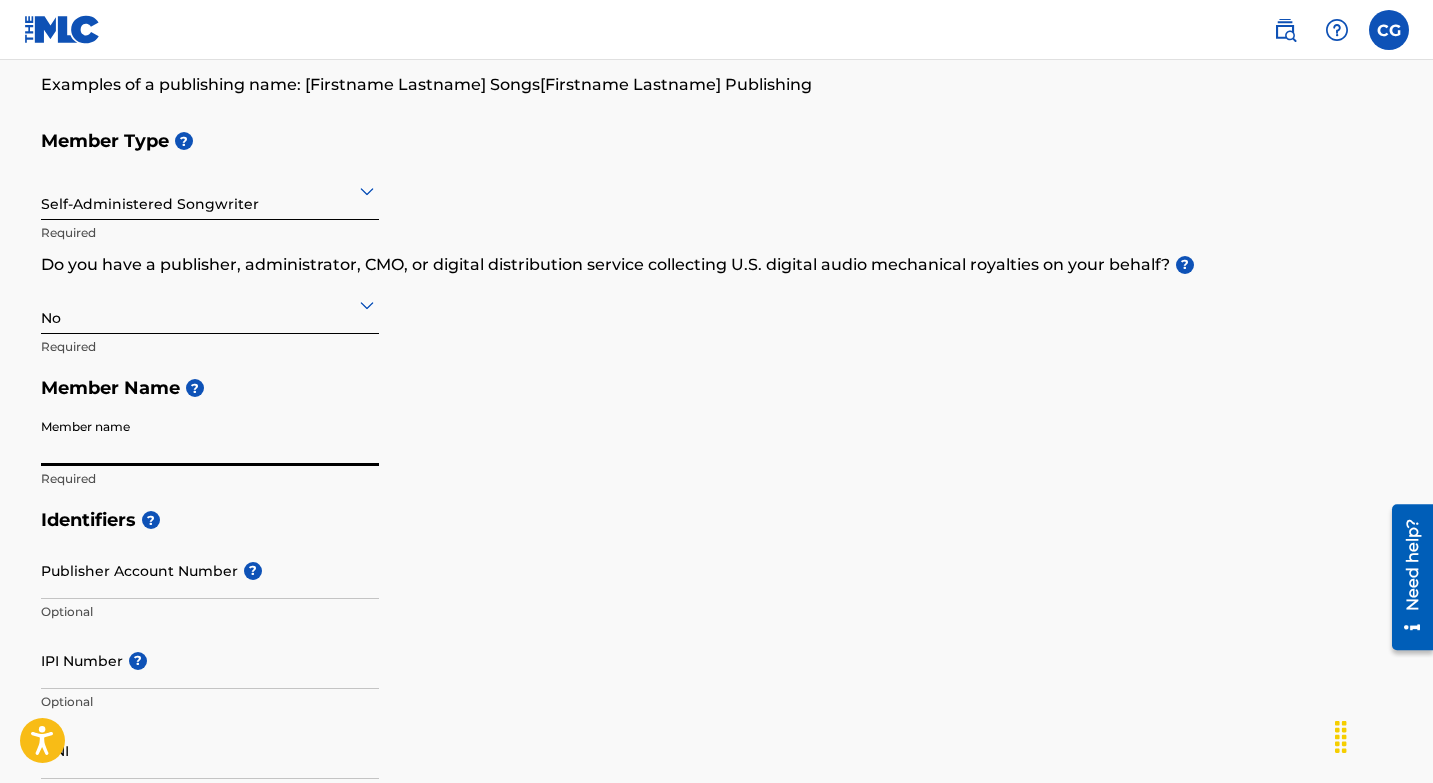 scroll, scrollTop: 173, scrollLeft: 0, axis: vertical 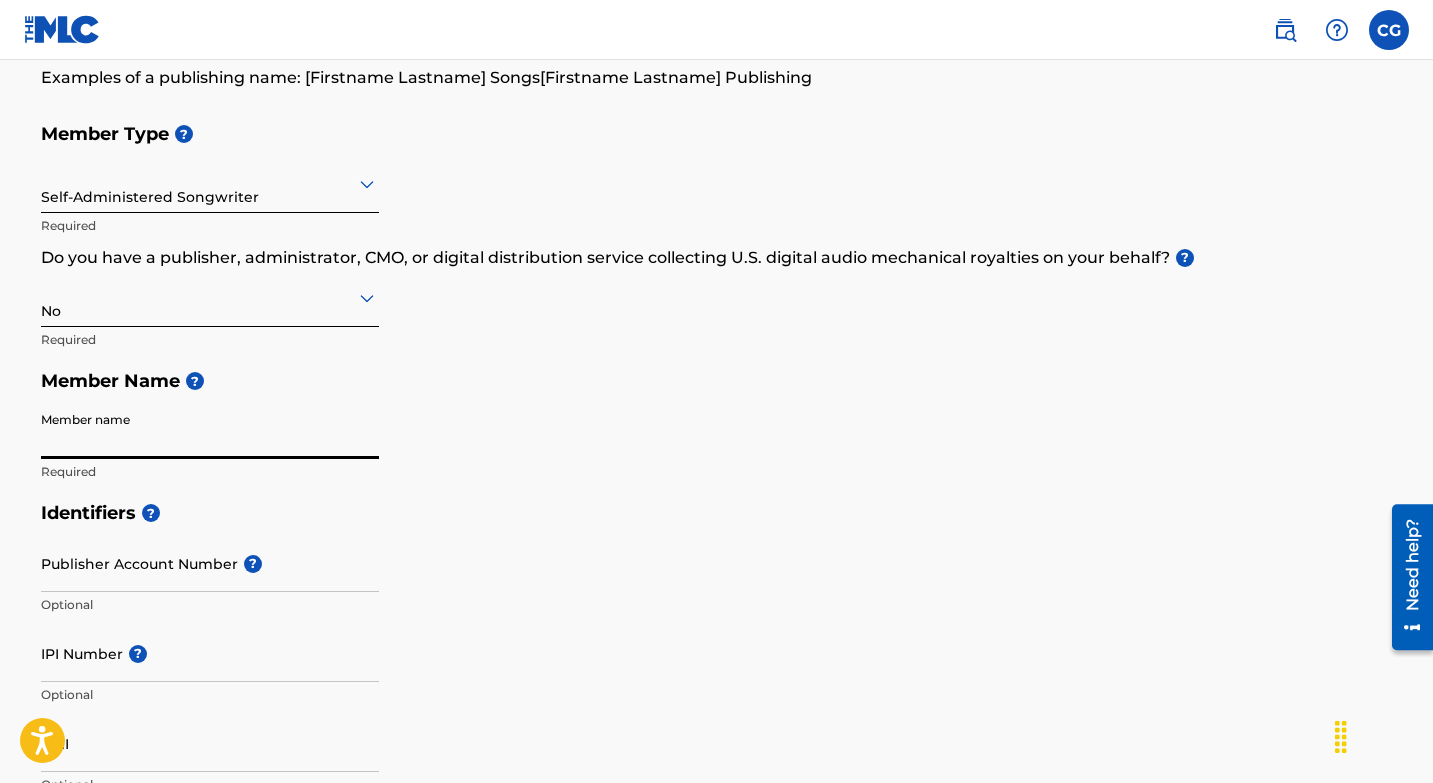 click on "Member Name ?" at bounding box center [717, 381] 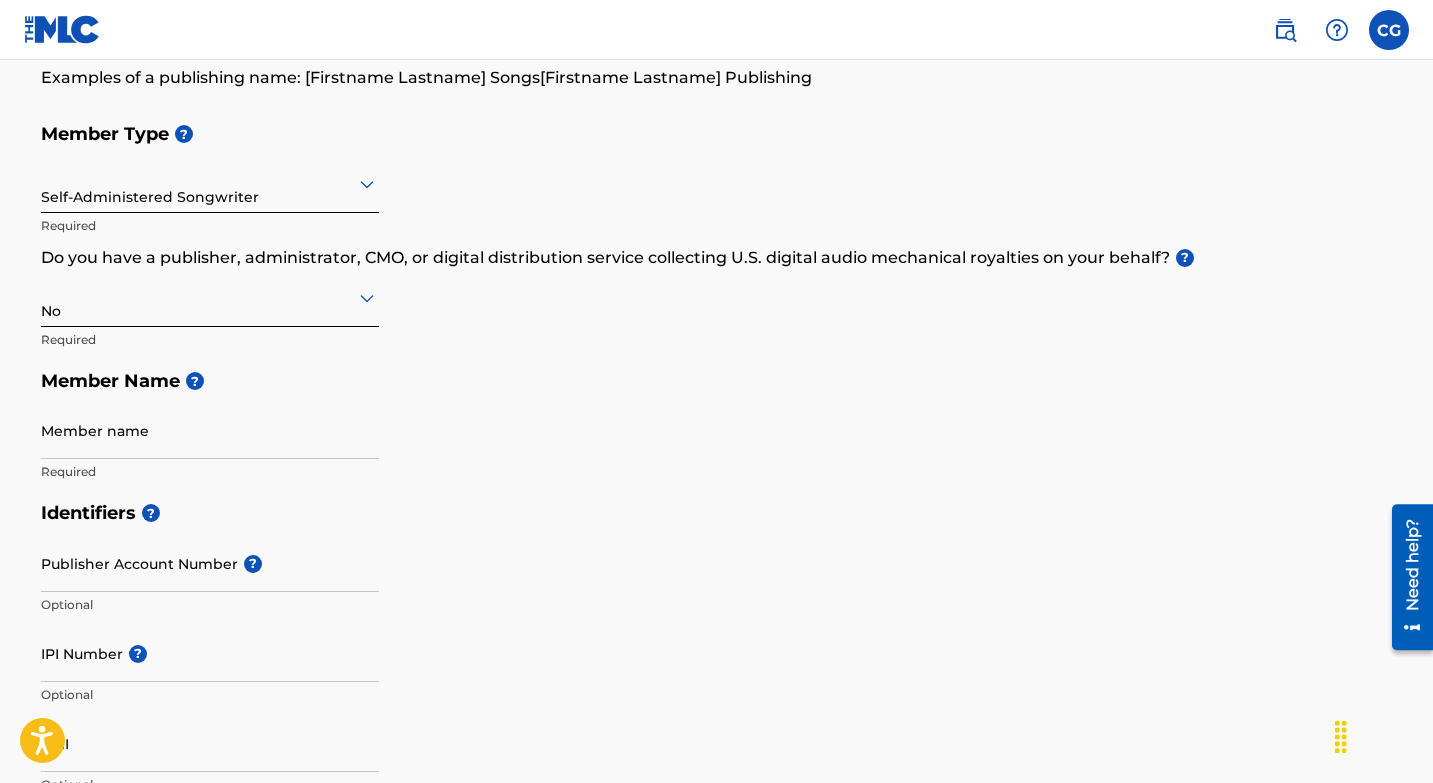 click on "Member name" at bounding box center (210, 430) 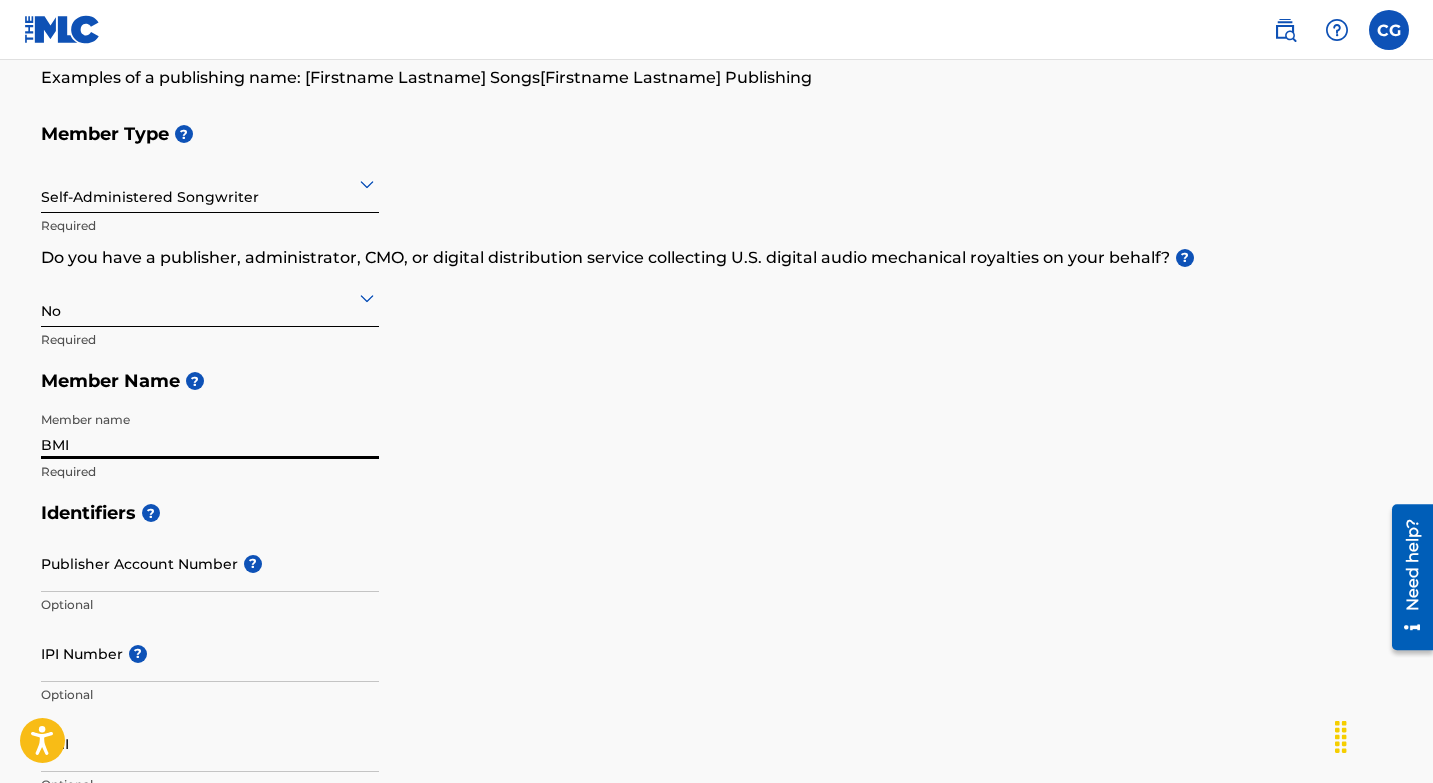 type on "BMI" 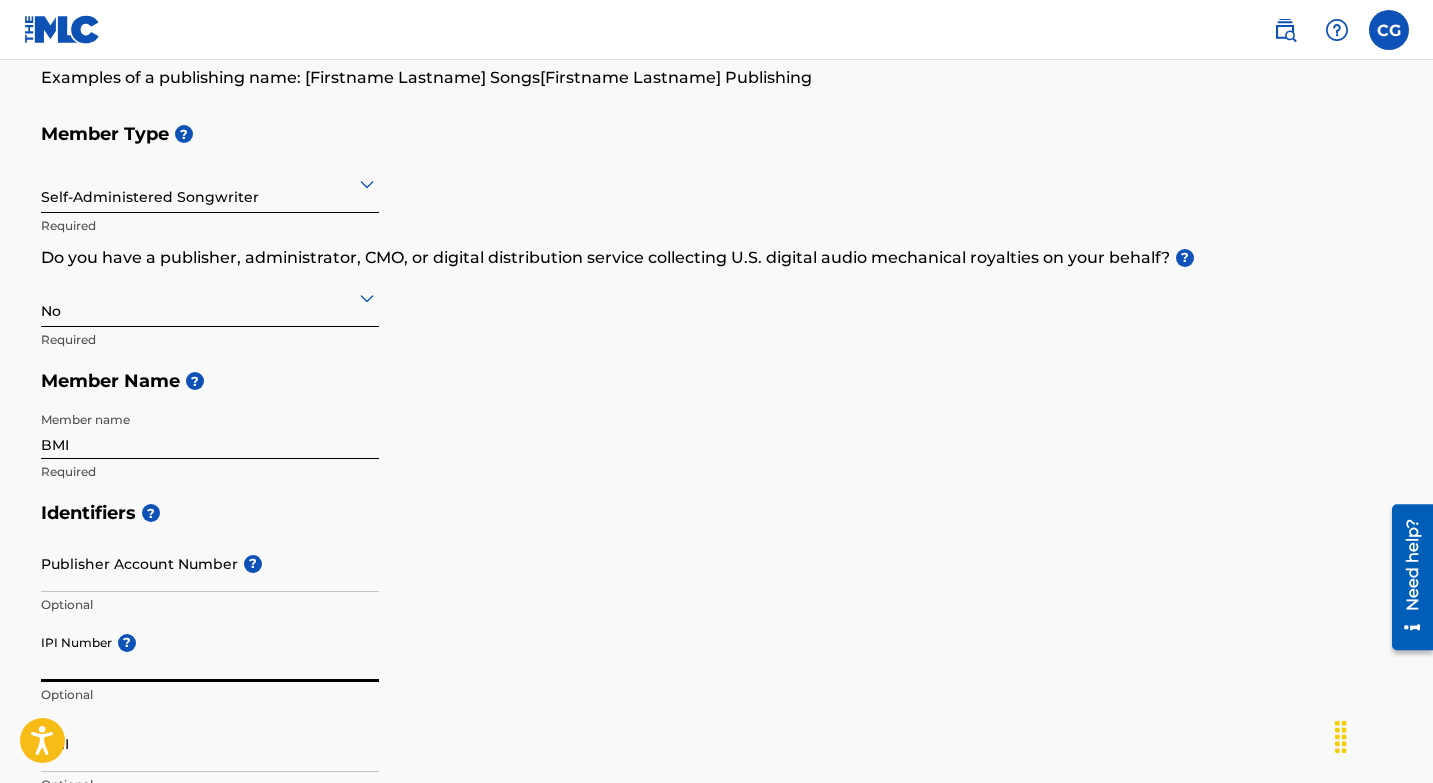 click on "IPI Number ?" at bounding box center (210, 653) 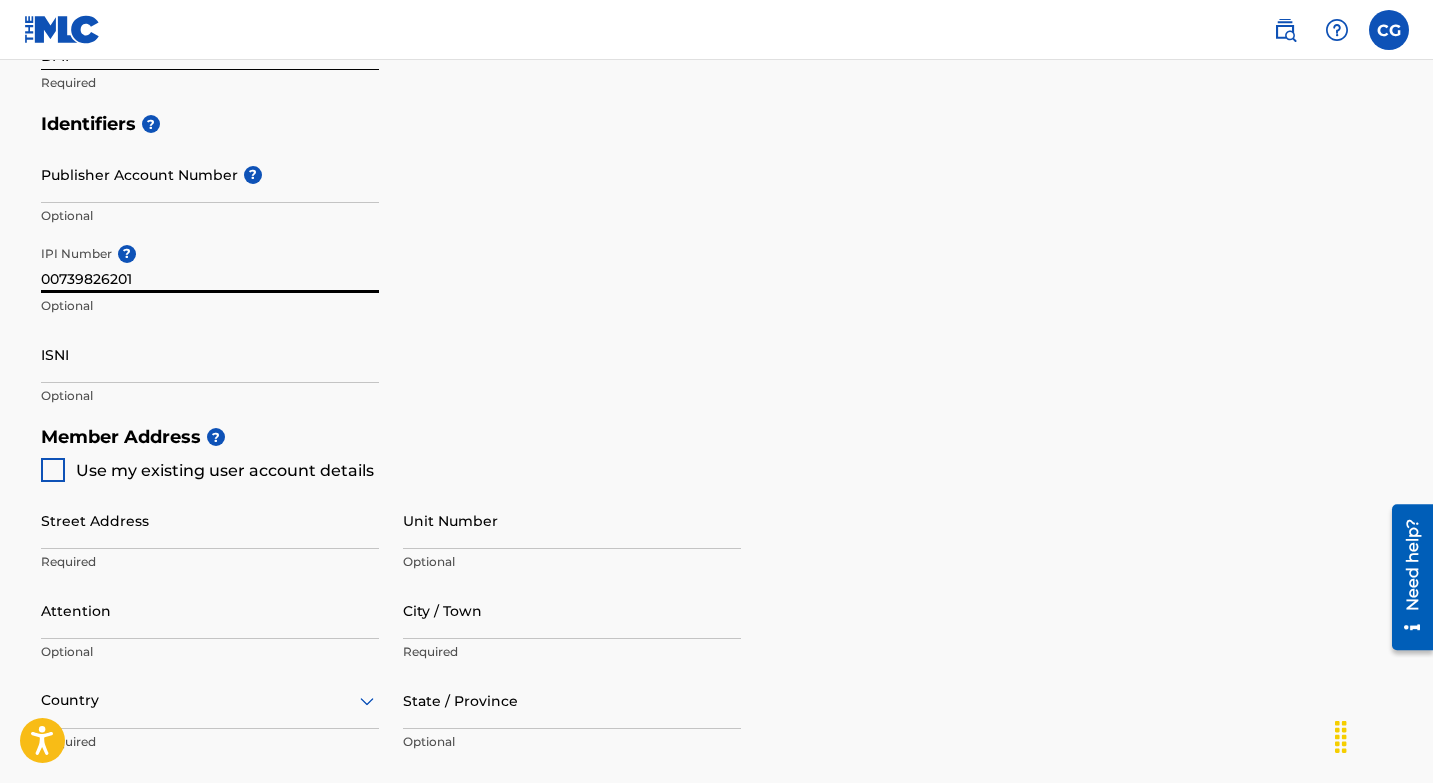 scroll, scrollTop: 565, scrollLeft: 0, axis: vertical 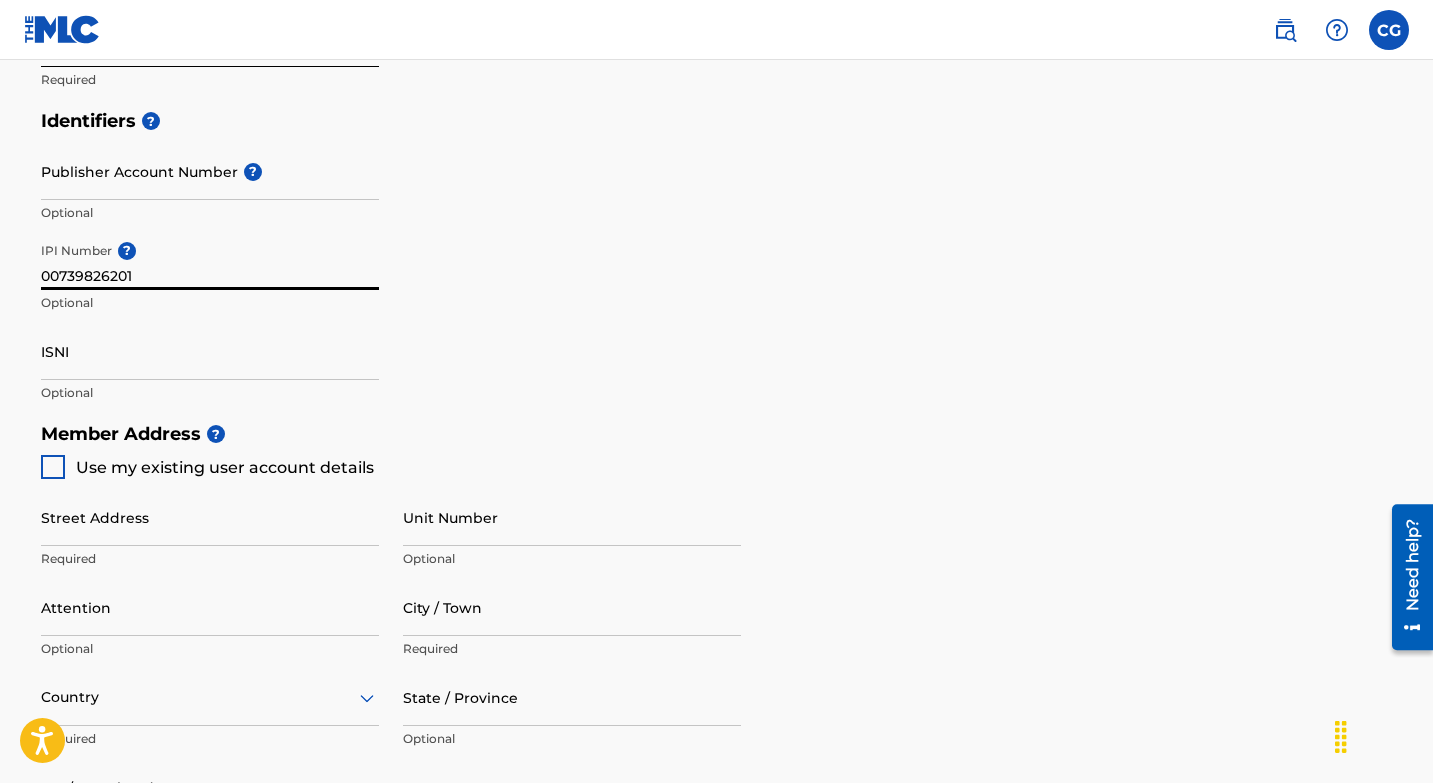 type on "00739826201" 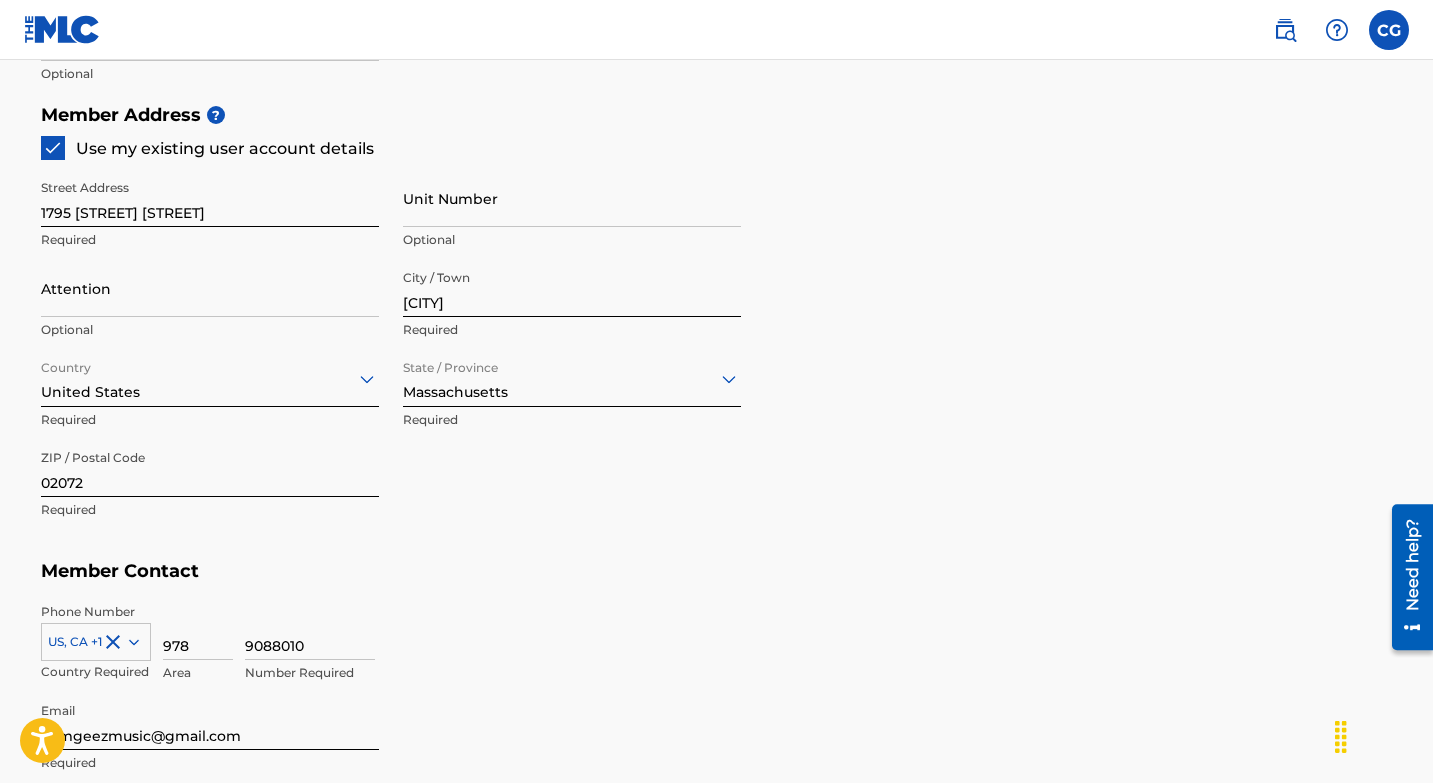 scroll, scrollTop: 882, scrollLeft: 0, axis: vertical 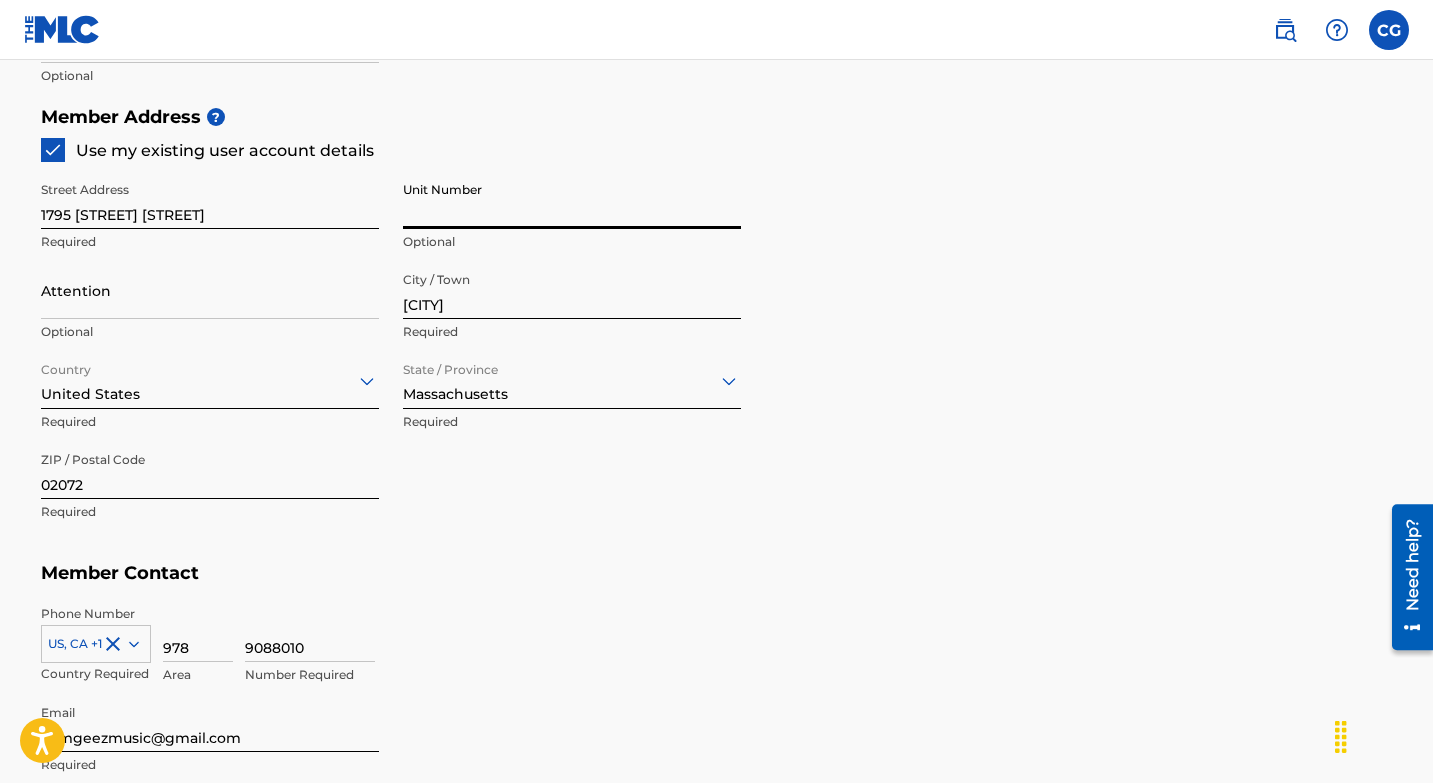 click on "Unit Number" at bounding box center (572, 200) 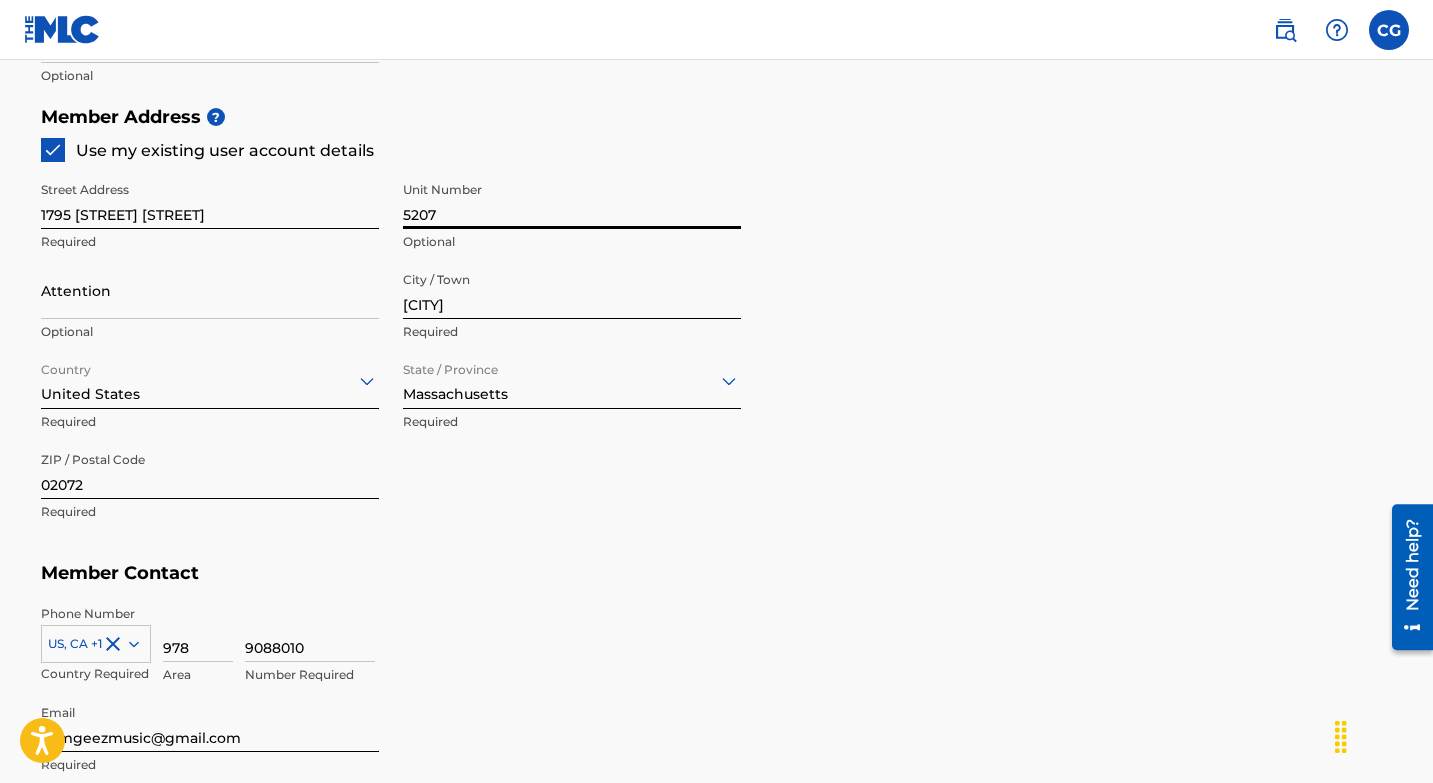 type on "5207" 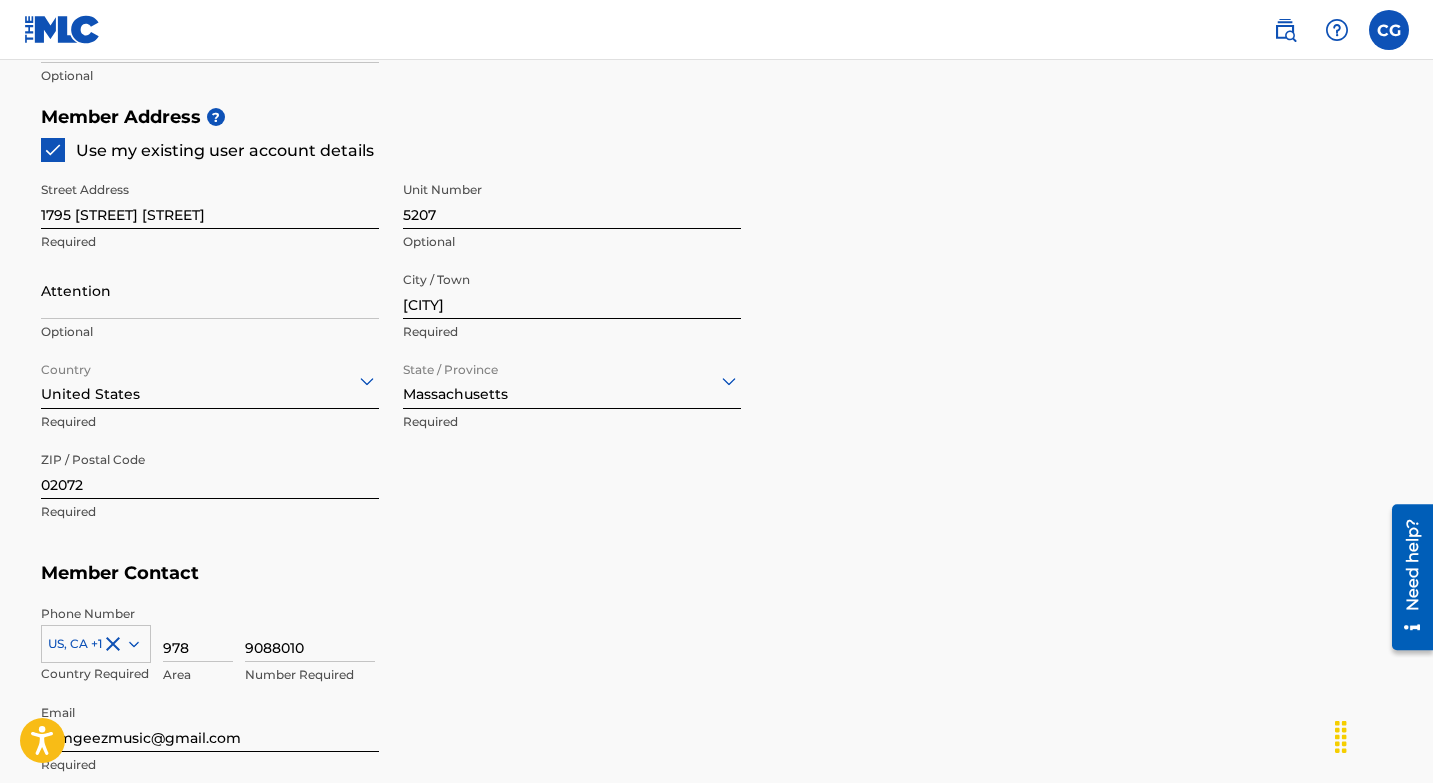 click on "Required" at bounding box center [572, 422] 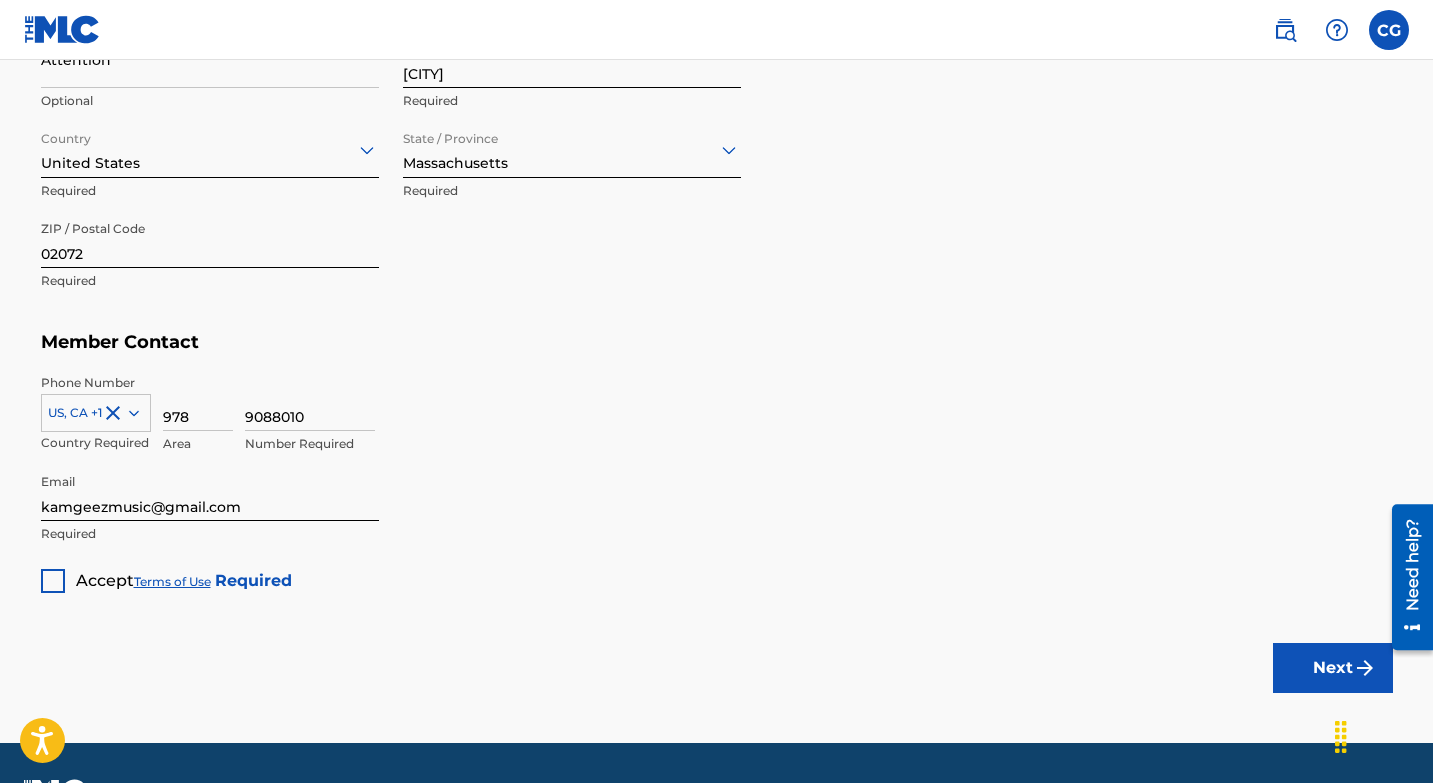 scroll, scrollTop: 1161, scrollLeft: 0, axis: vertical 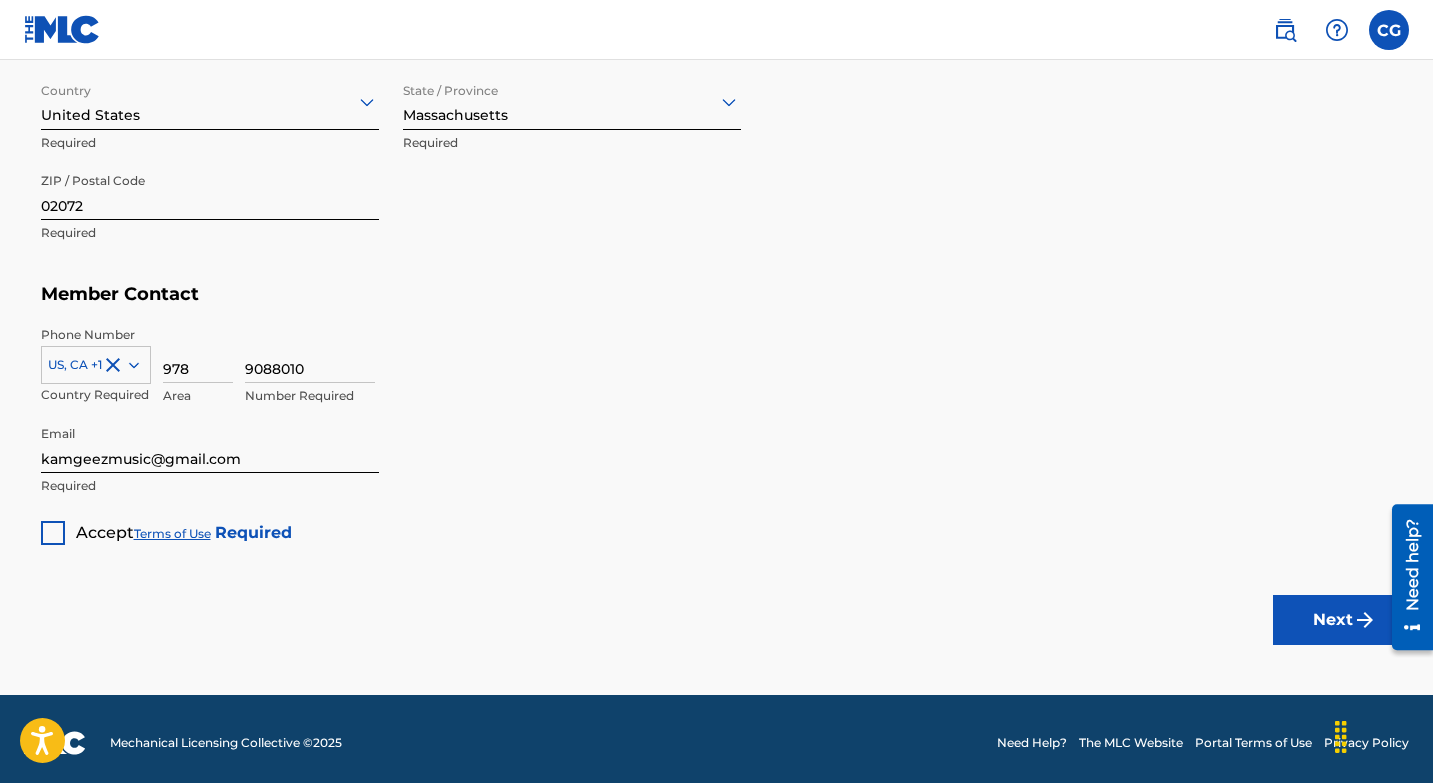 click at bounding box center (53, 533) 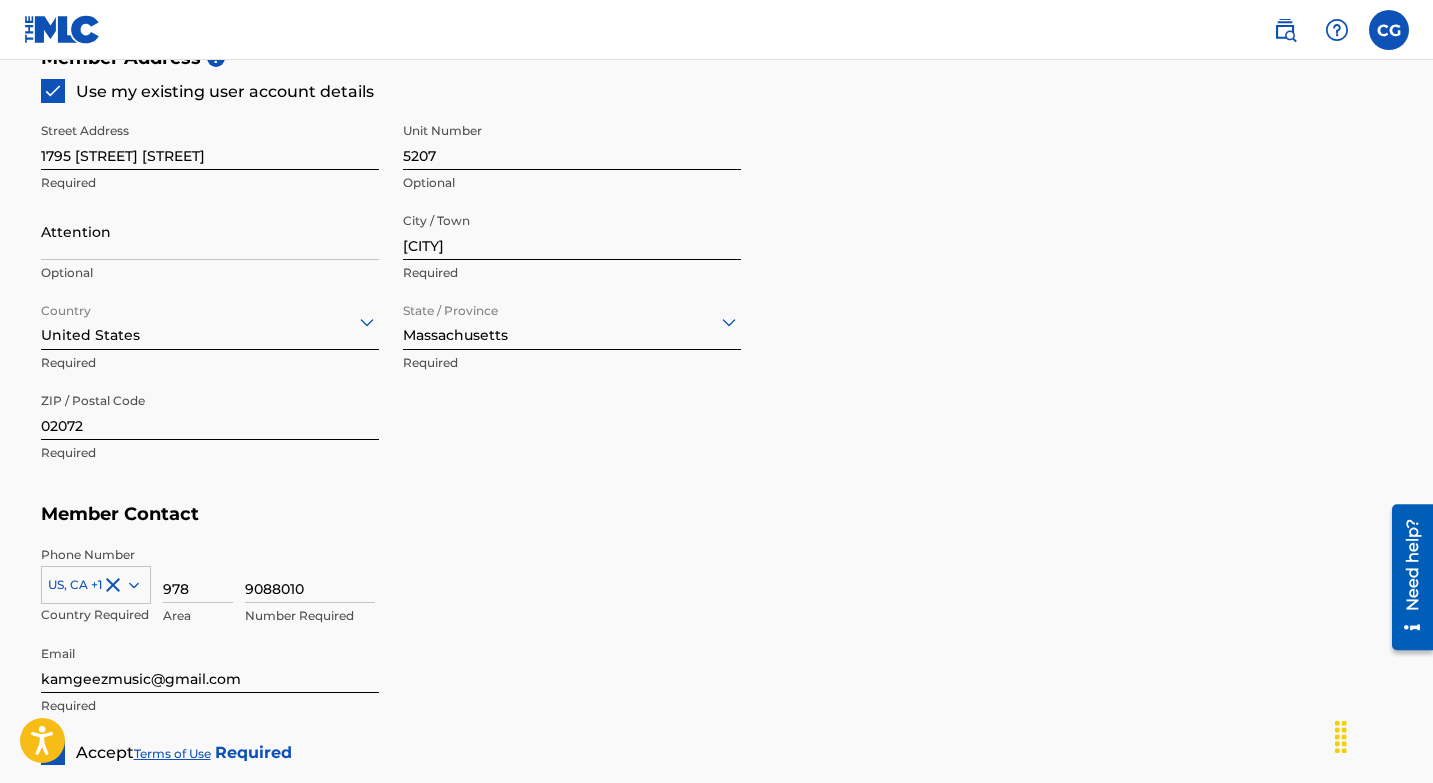 scroll, scrollTop: 1168, scrollLeft: 0, axis: vertical 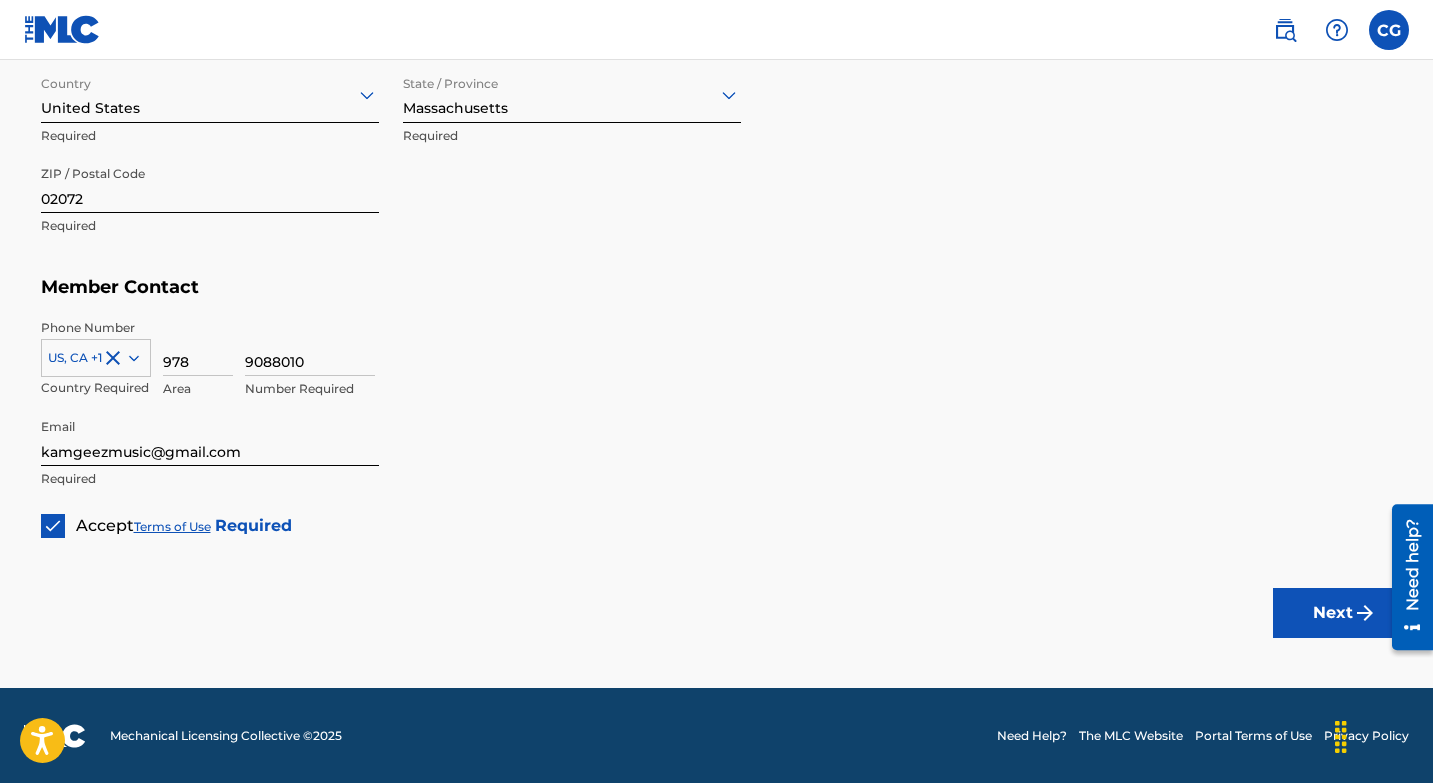 click on "Next" at bounding box center (1333, 613) 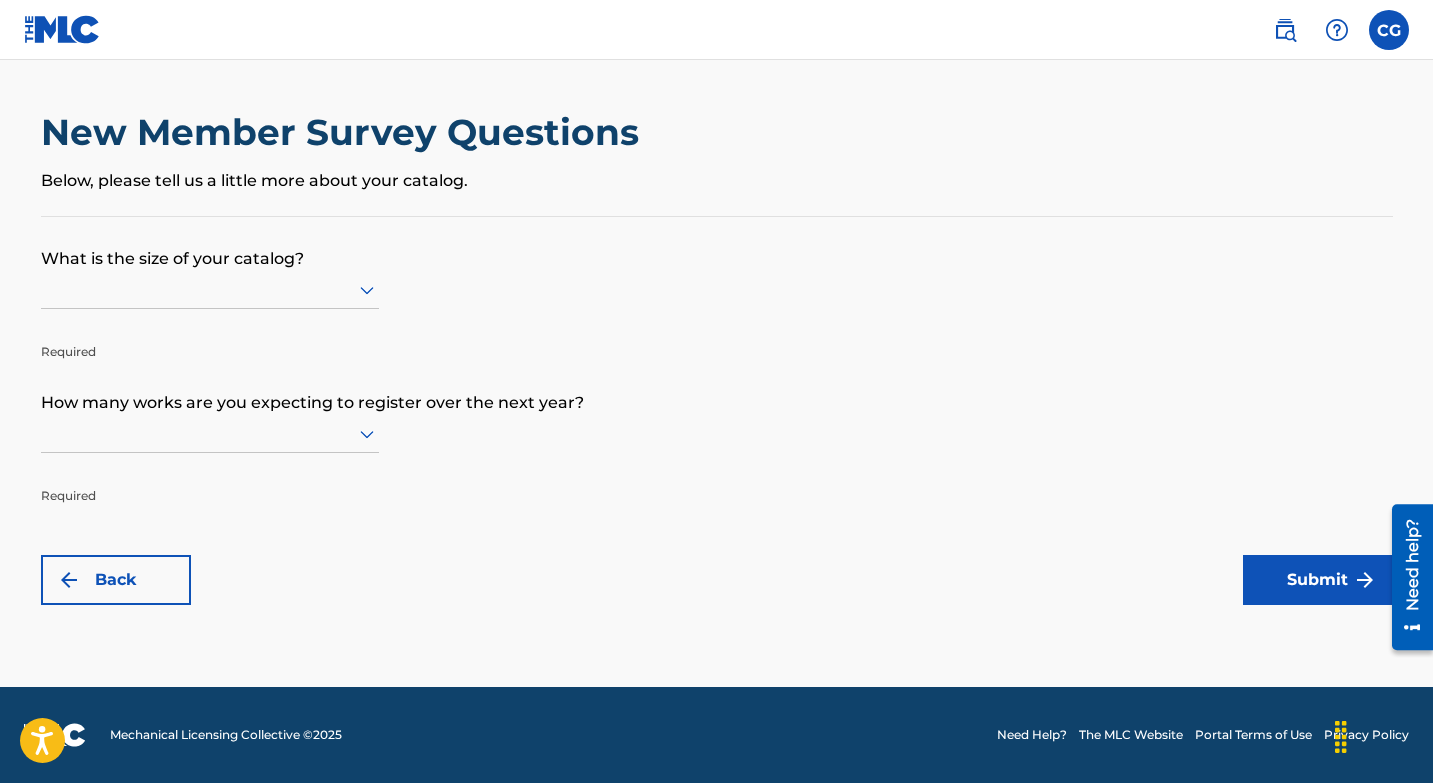 scroll, scrollTop: 0, scrollLeft: 0, axis: both 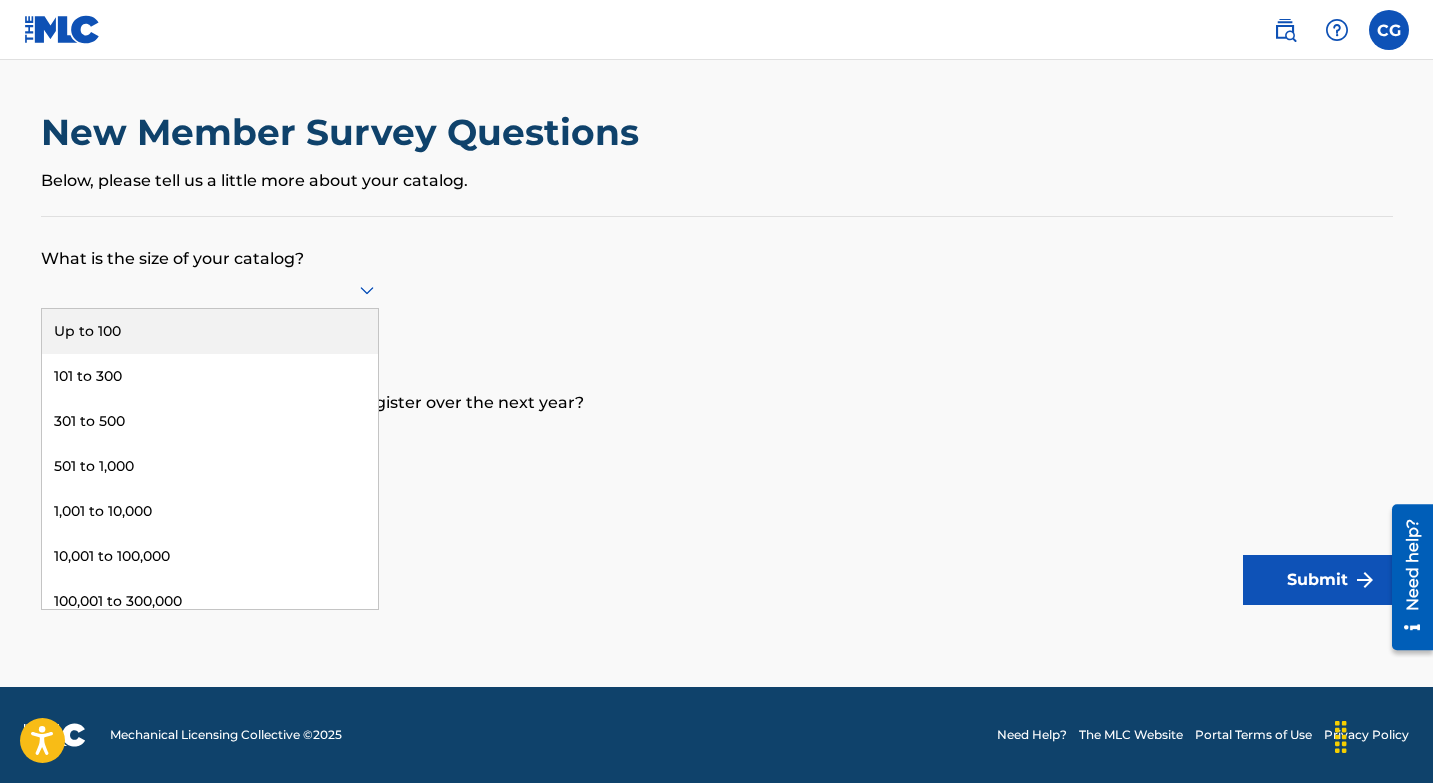 click at bounding box center [210, 289] 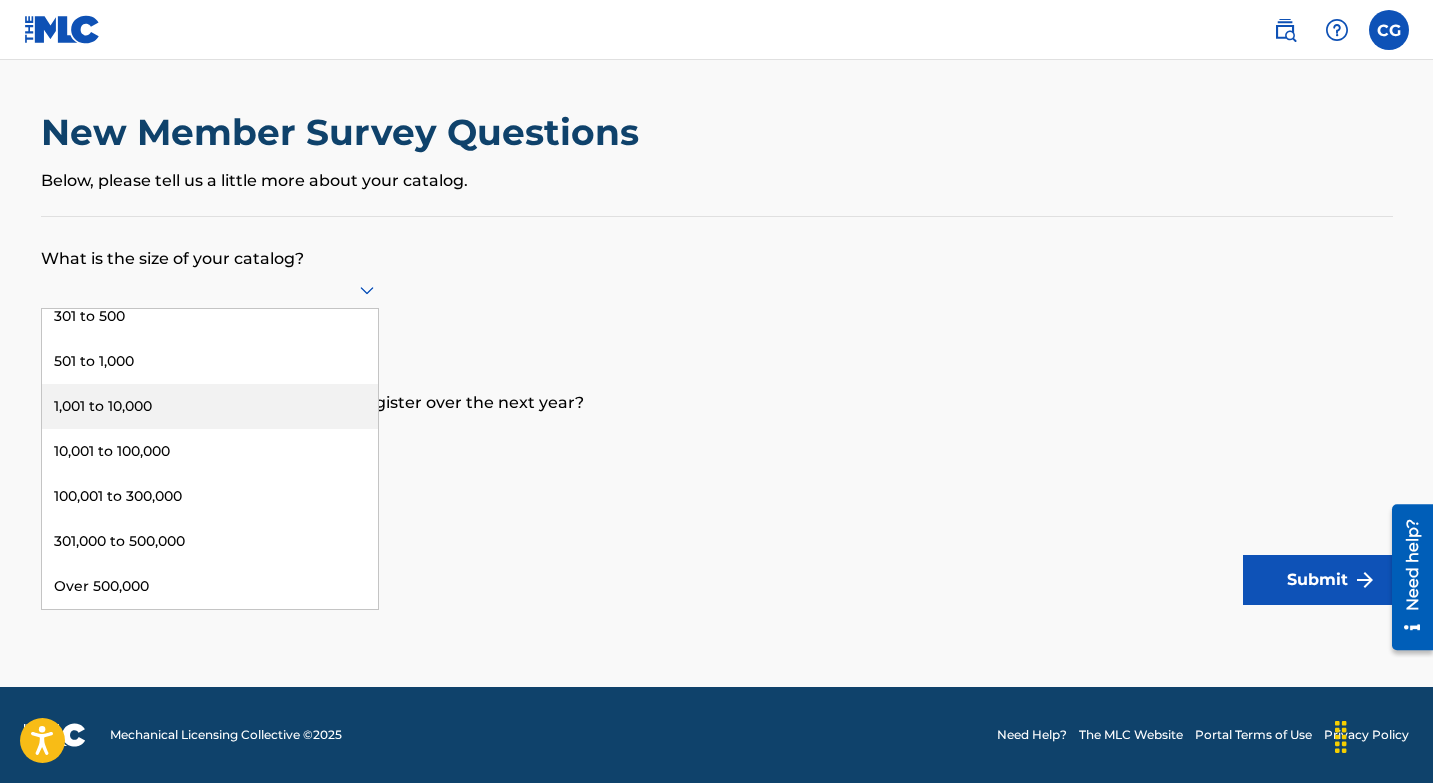scroll, scrollTop: 0, scrollLeft: 0, axis: both 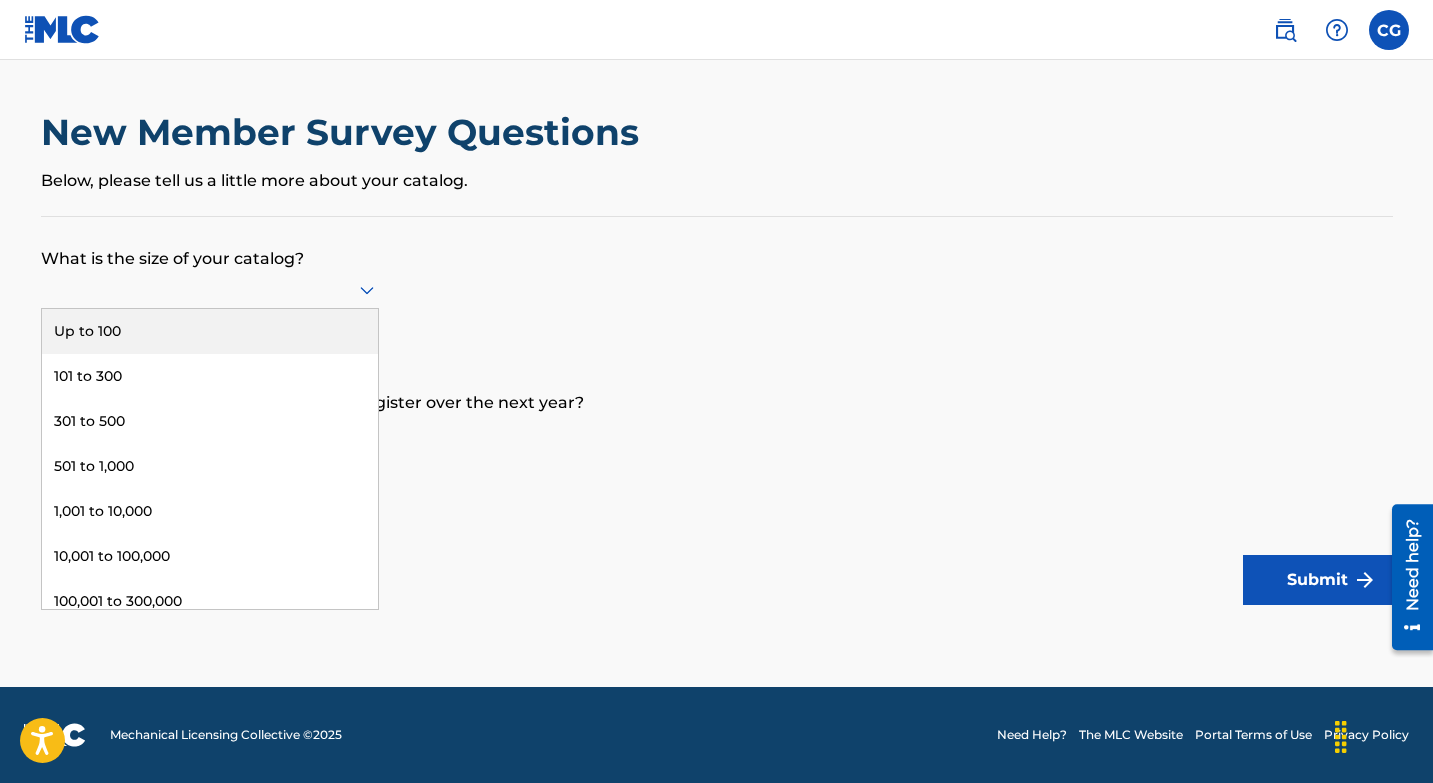 click on "Up to 100" at bounding box center [210, 331] 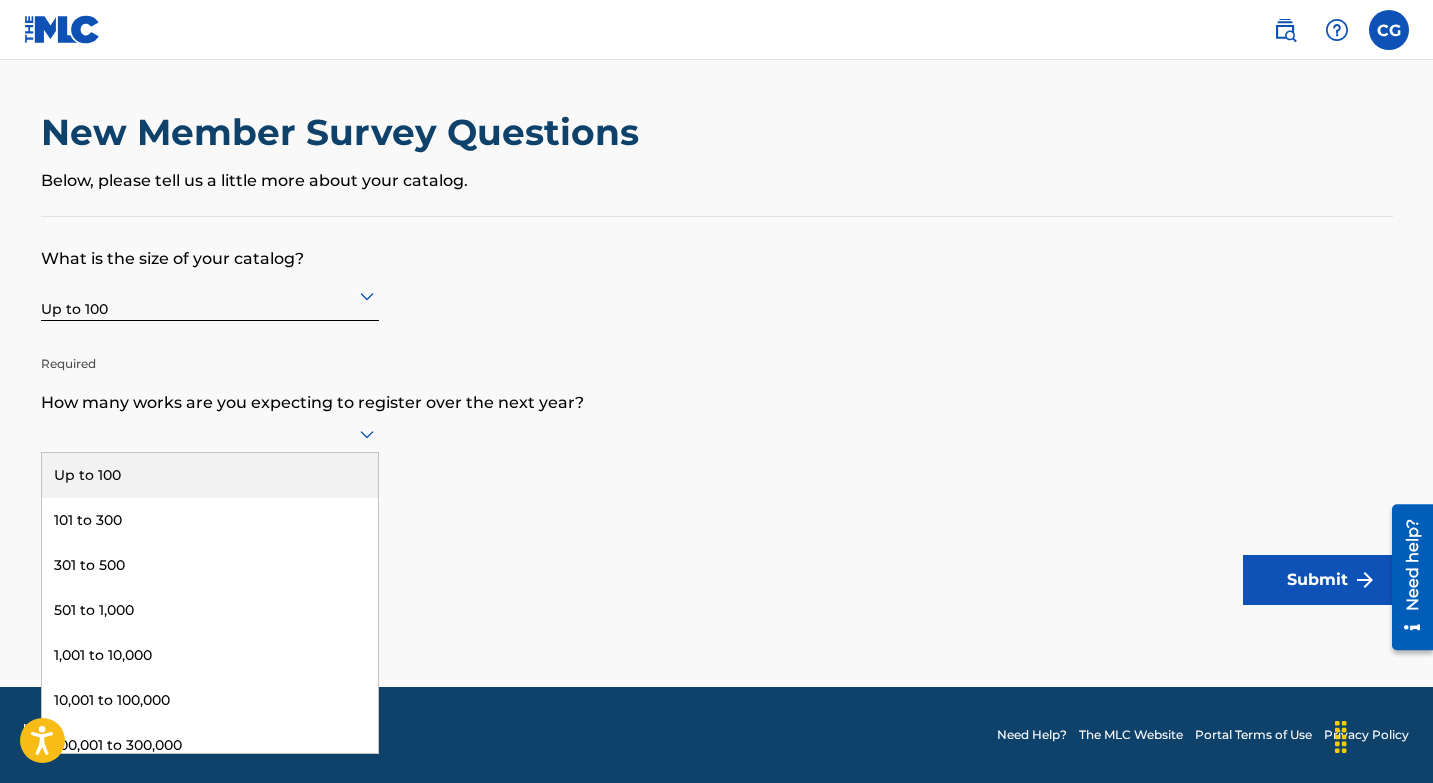 click at bounding box center [210, 433] 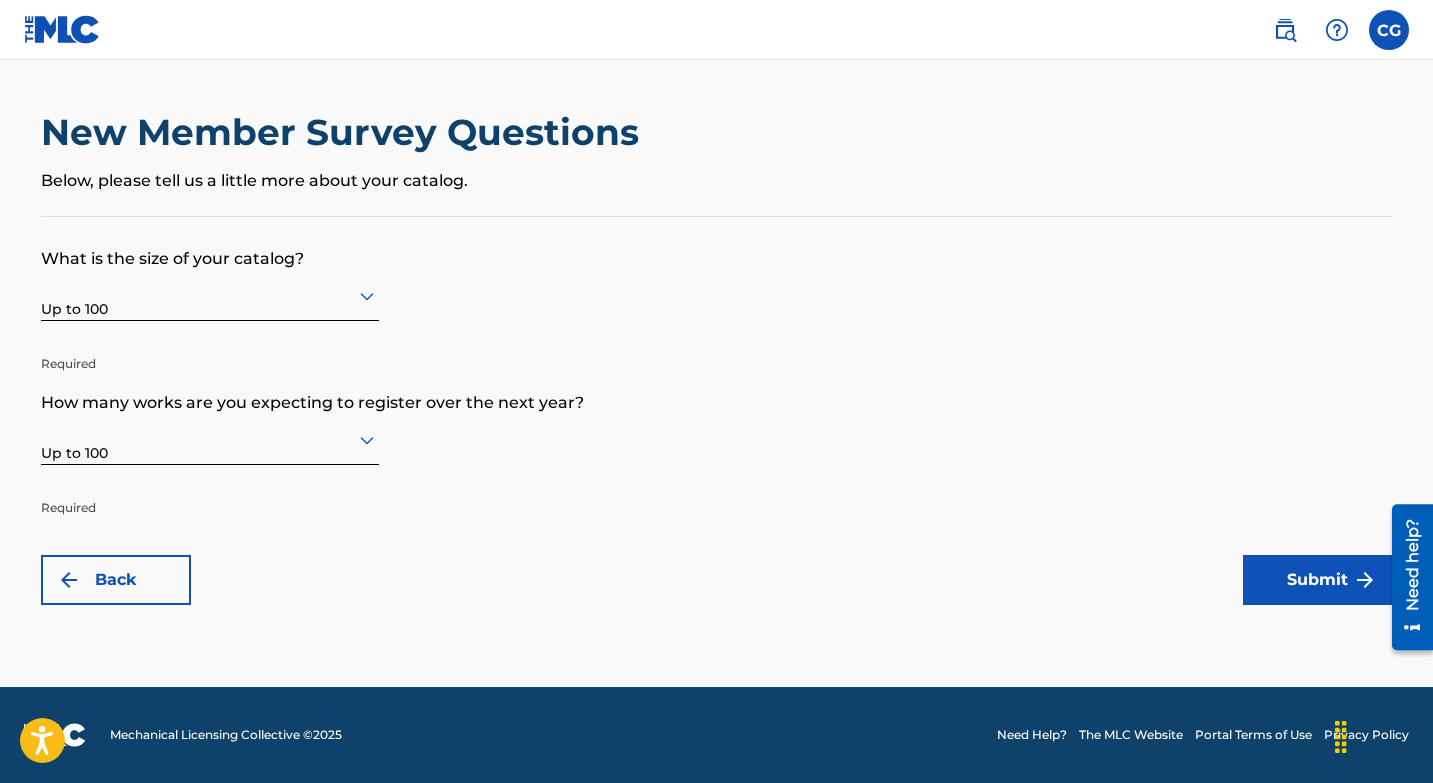 click on "Submit" at bounding box center (1318, 580) 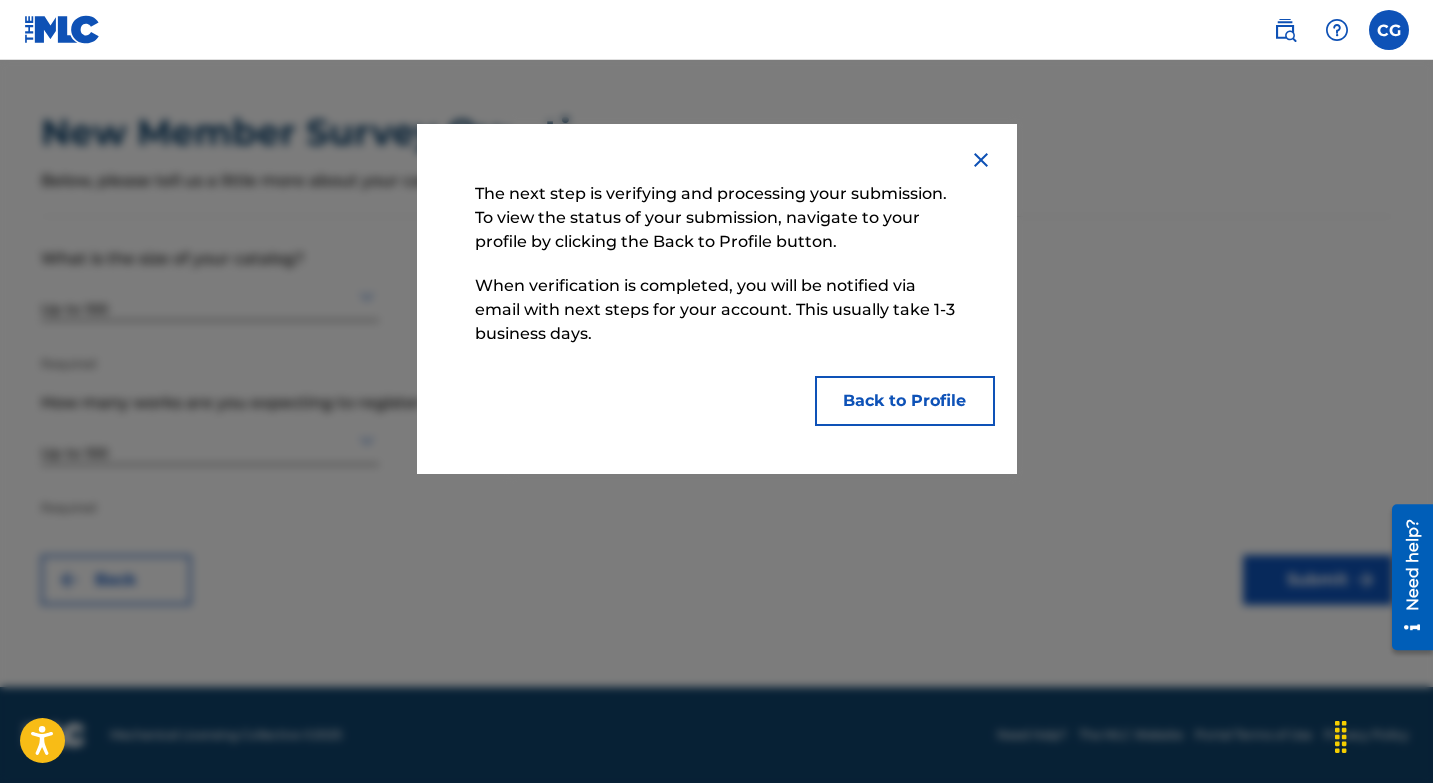 click on "Back to Profile" at bounding box center [905, 401] 